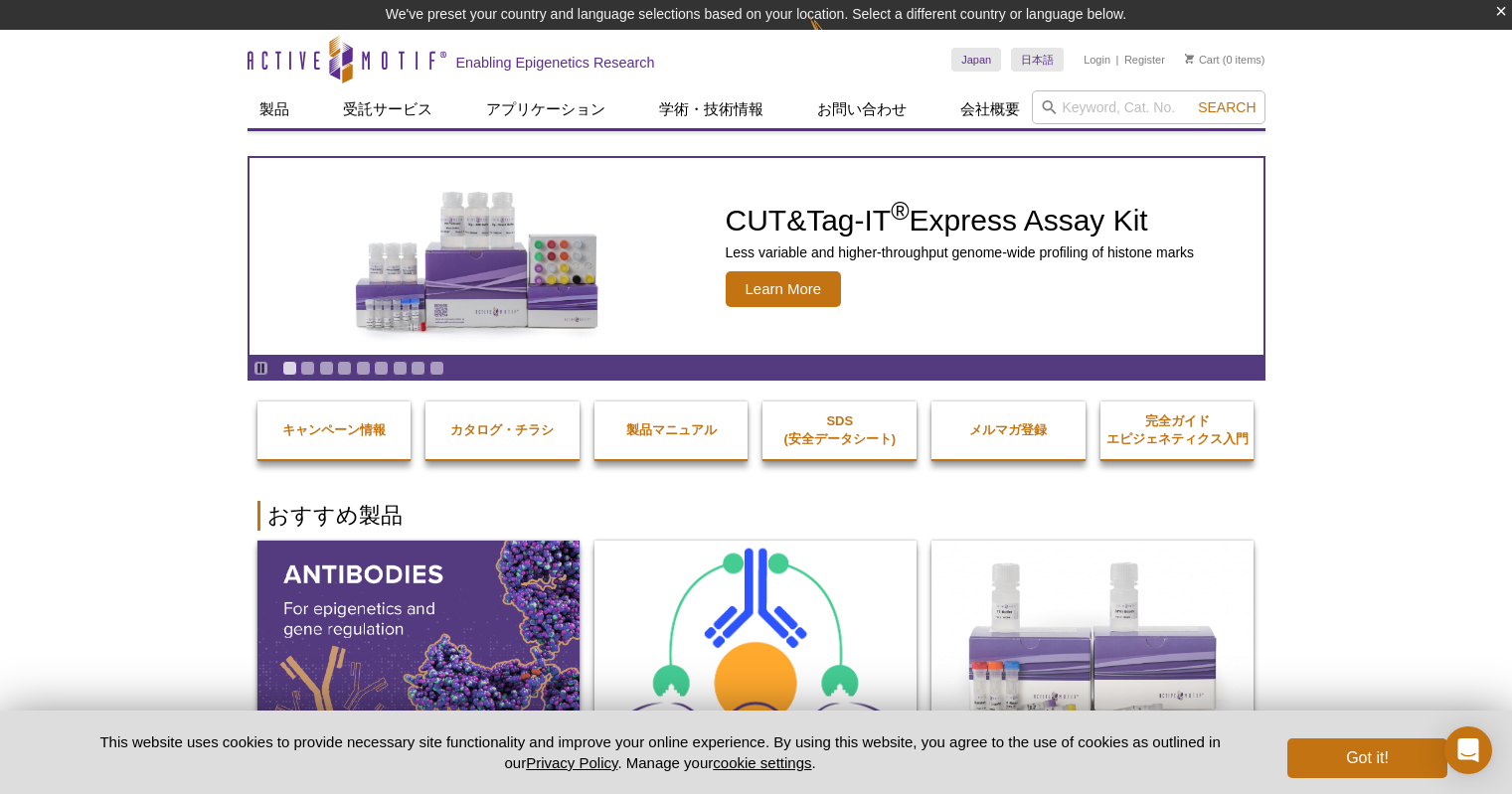 scroll, scrollTop: 0, scrollLeft: 0, axis: both 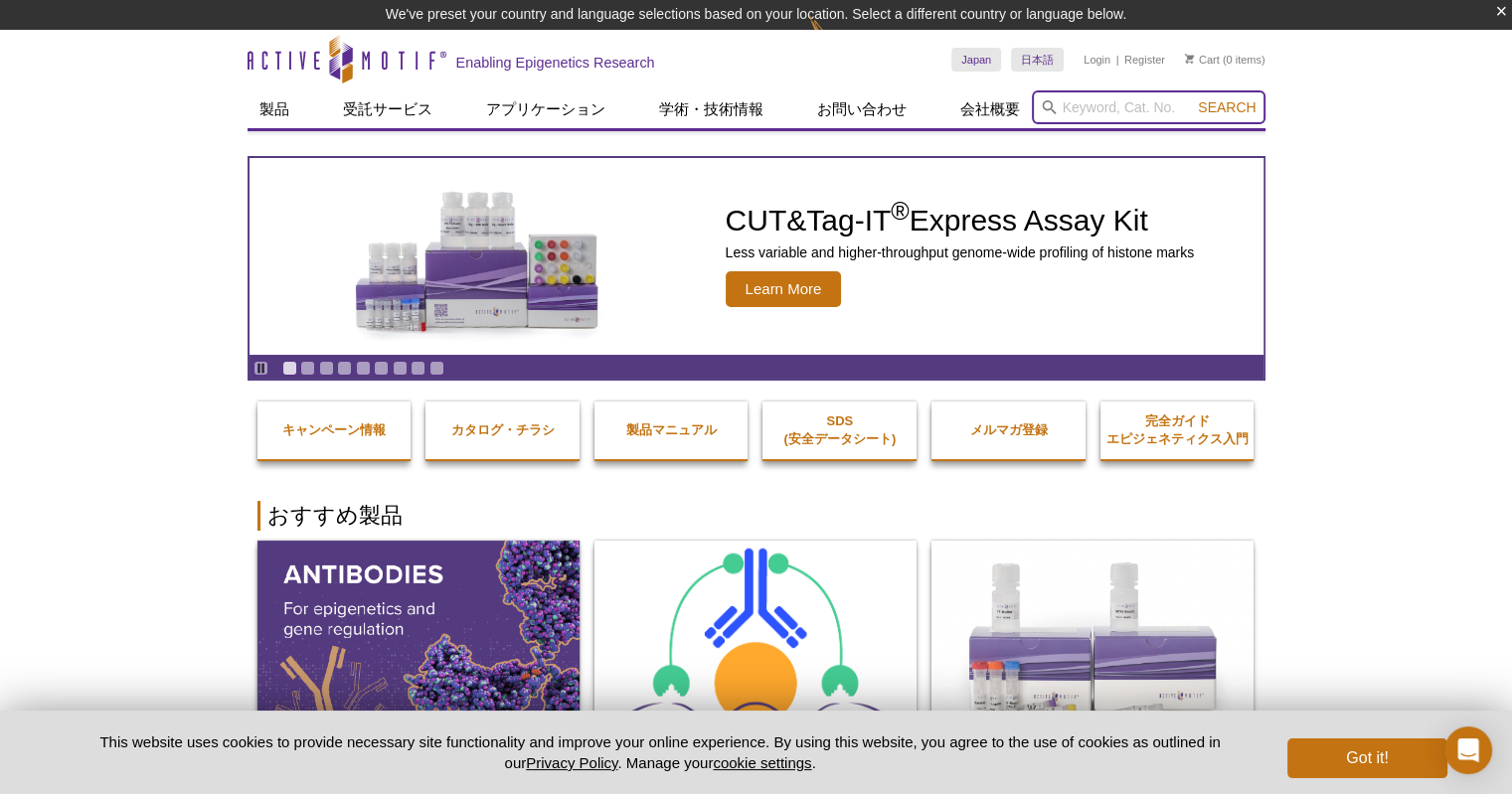 click at bounding box center [1148, 107] 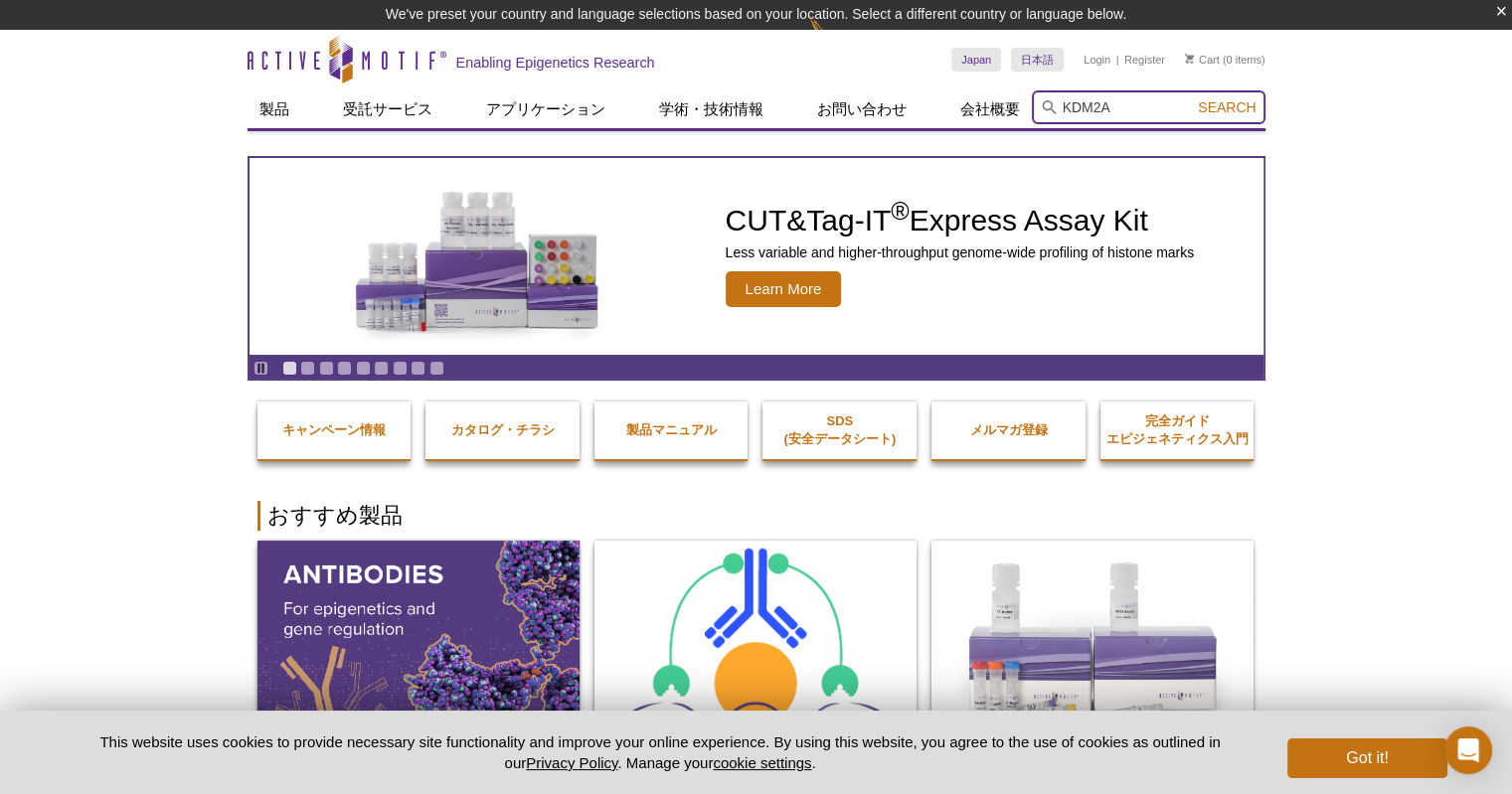 type on "KDM2A" 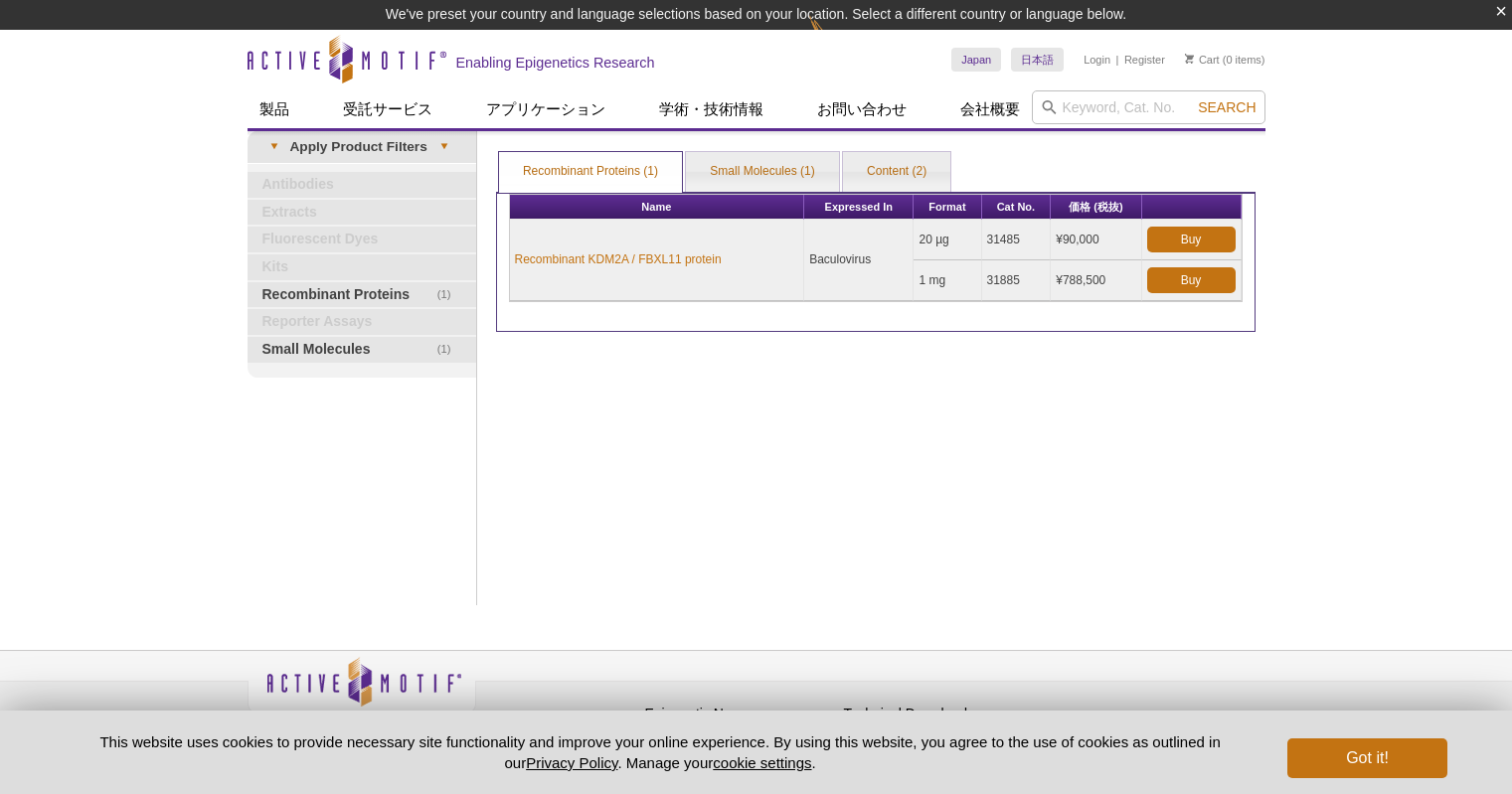 scroll, scrollTop: 0, scrollLeft: 0, axis: both 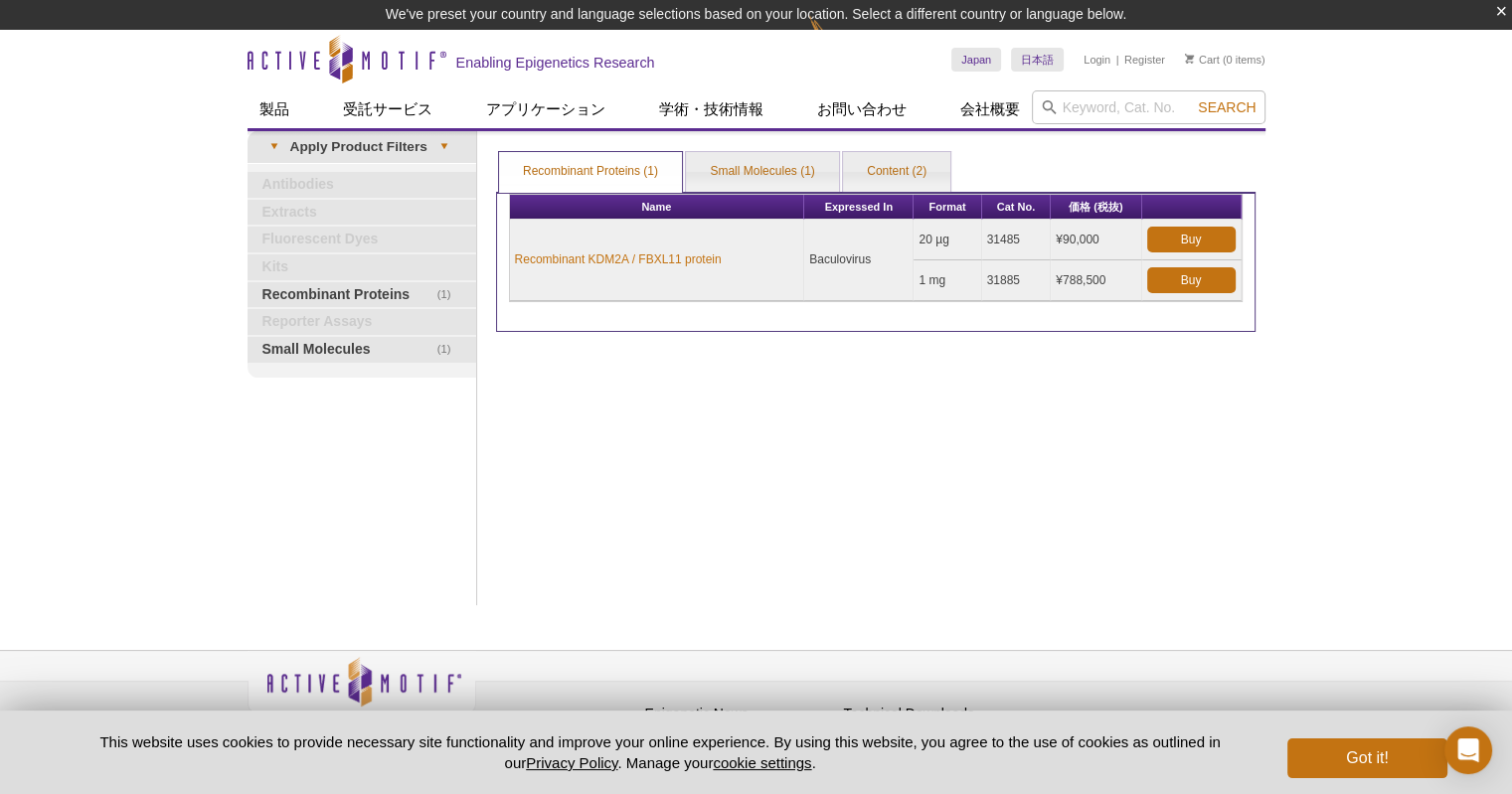 click on "Print Results
Recombinant Proteins (1)
Small Molecules (1)
Content (2)
Recombinant Proteins (1)
Recombinant Proteins (1)
Small Molecules (1)
Content (2)
Apply Product Filters
Name
Expressed In
Format
Cat No.
価格 (税抜)
Buy" at bounding box center (876, 368) 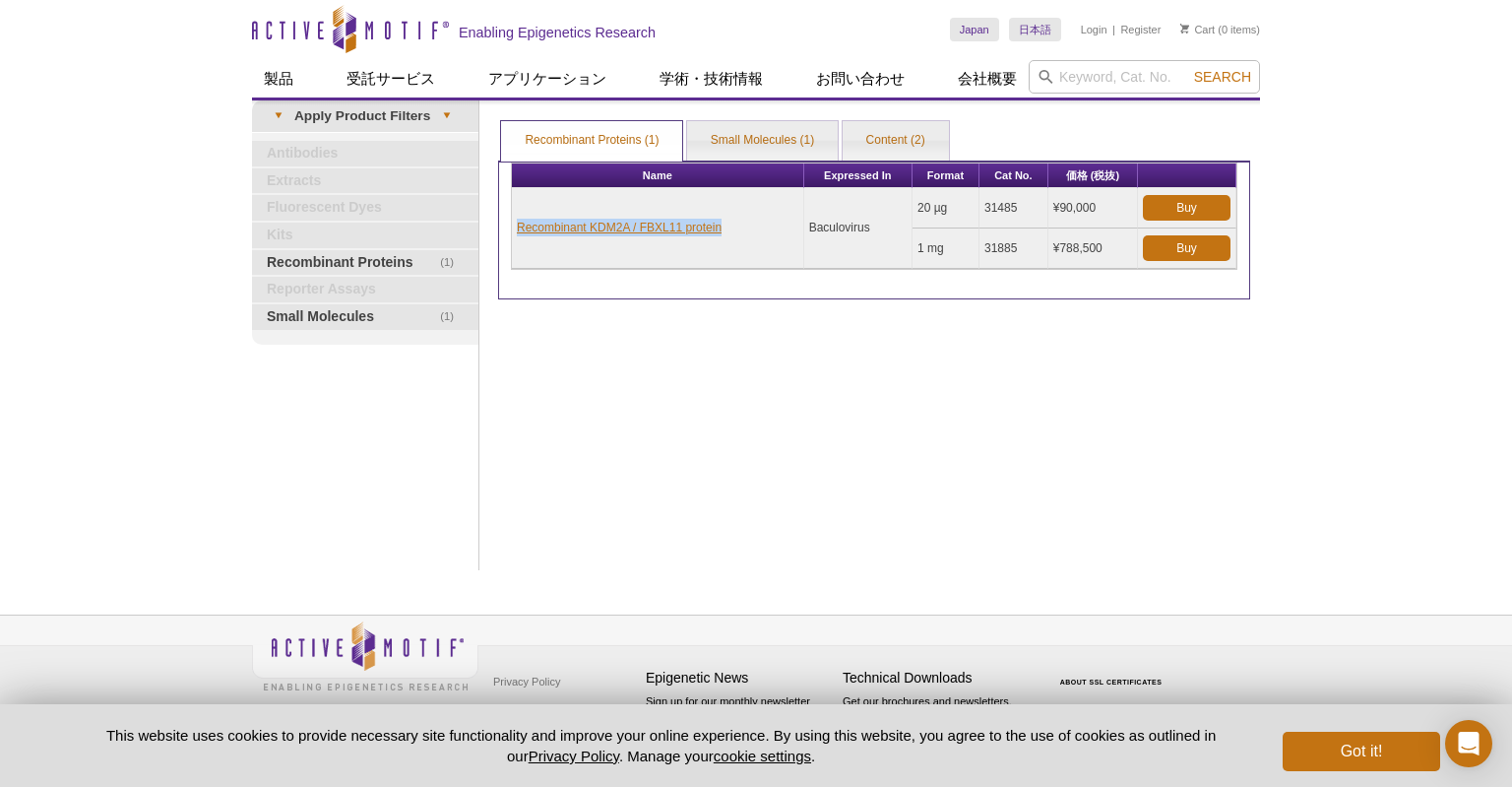 drag, startPoint x: 654, startPoint y: 231, endPoint x: 518, endPoint y: 227, distance: 136.05881 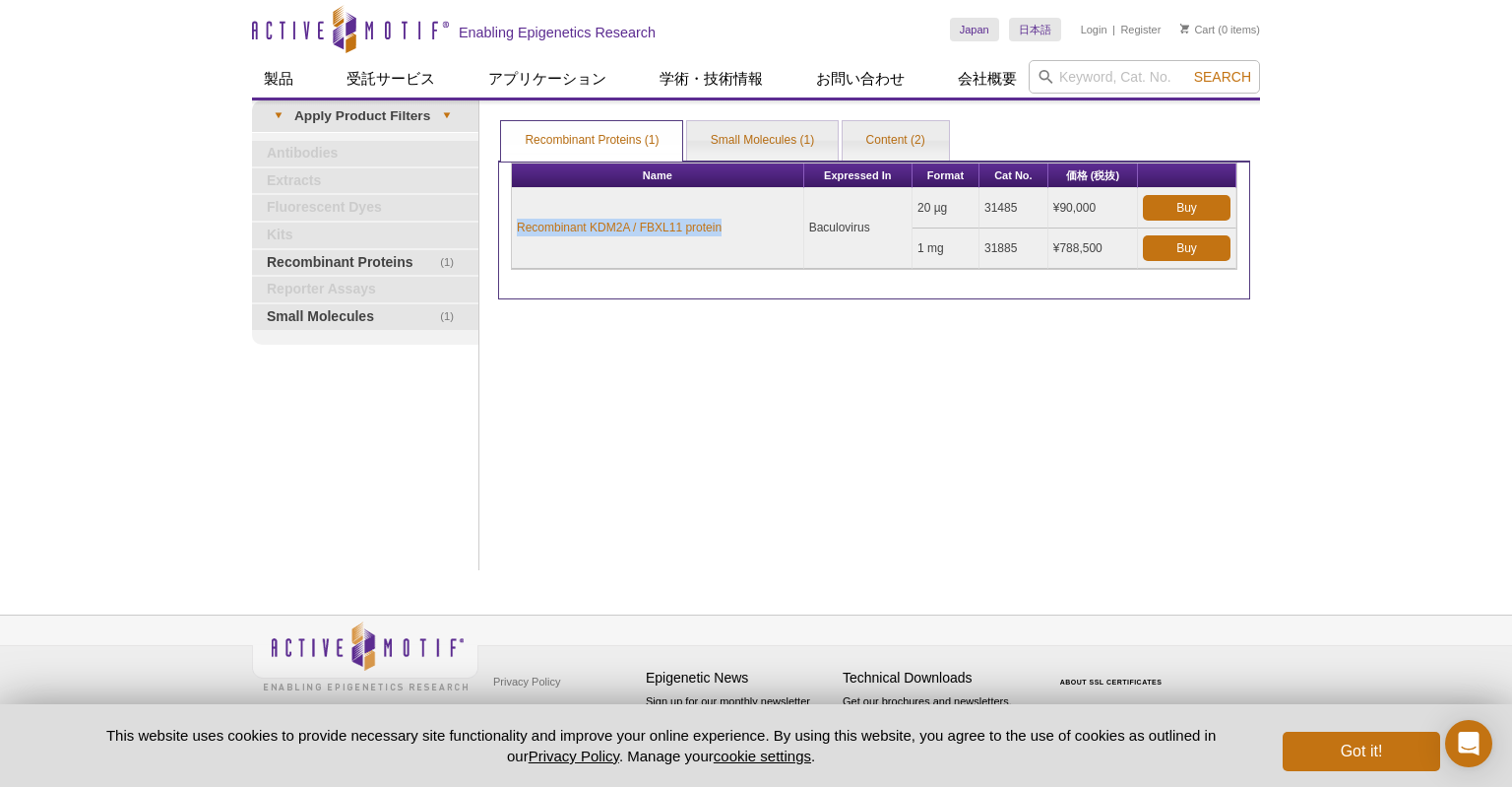 copy on "Recombinant KDM2A / FBXL11 protein" 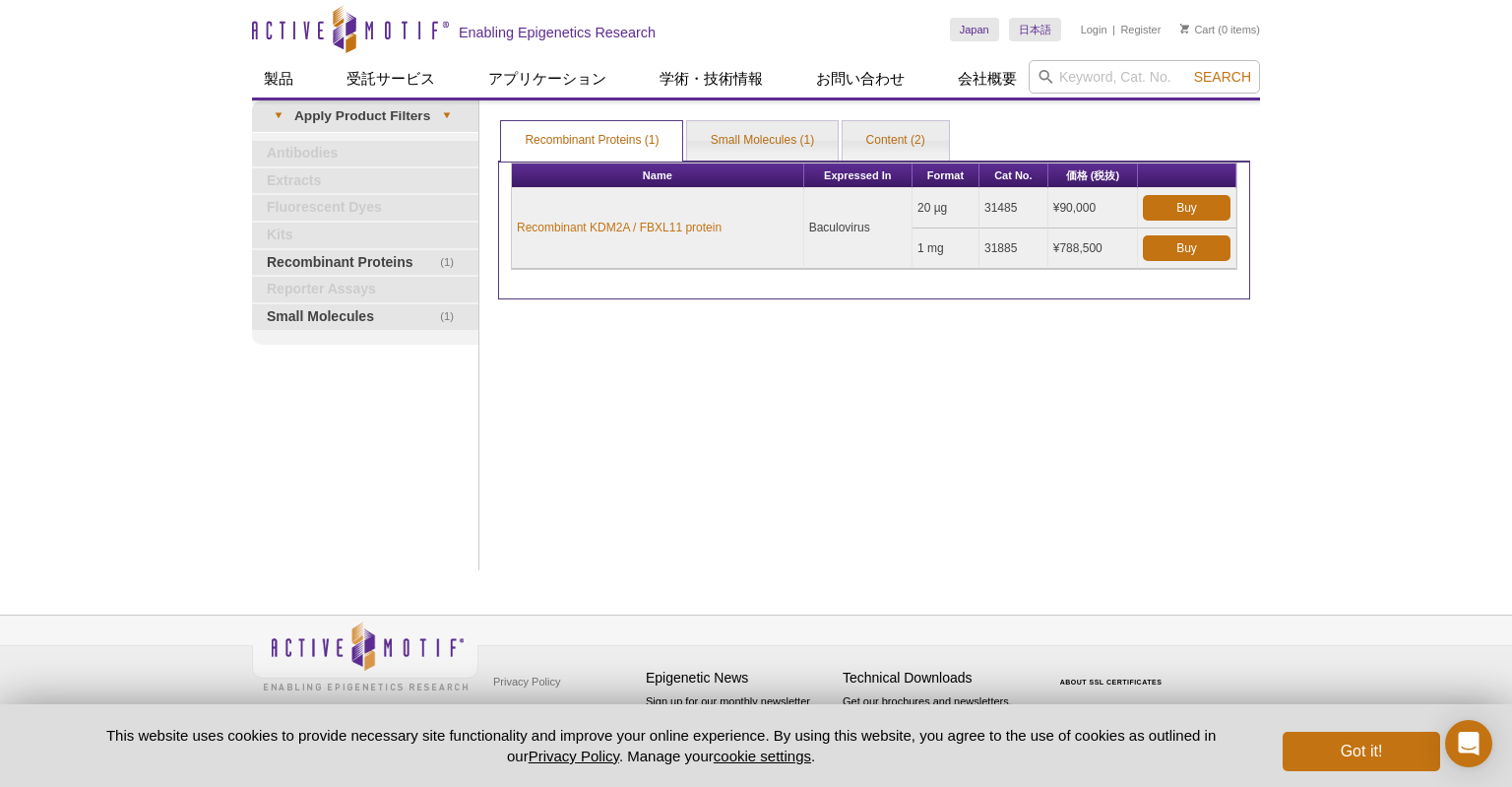 drag, startPoint x: 1032, startPoint y: 208, endPoint x: 984, endPoint y: 205, distance: 48.09366 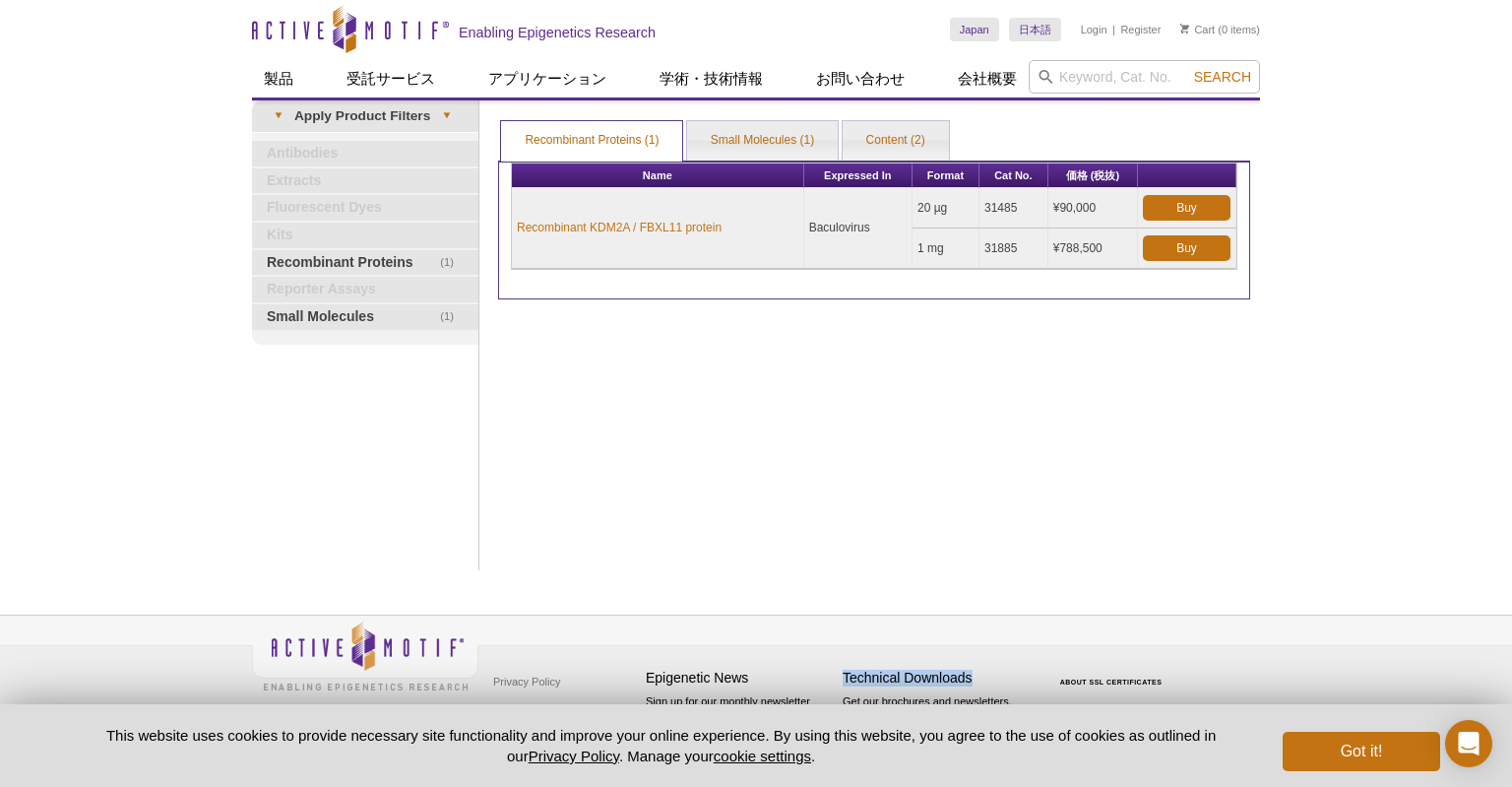 drag, startPoint x: 842, startPoint y: 643, endPoint x: 1047, endPoint y: 525, distance: 237 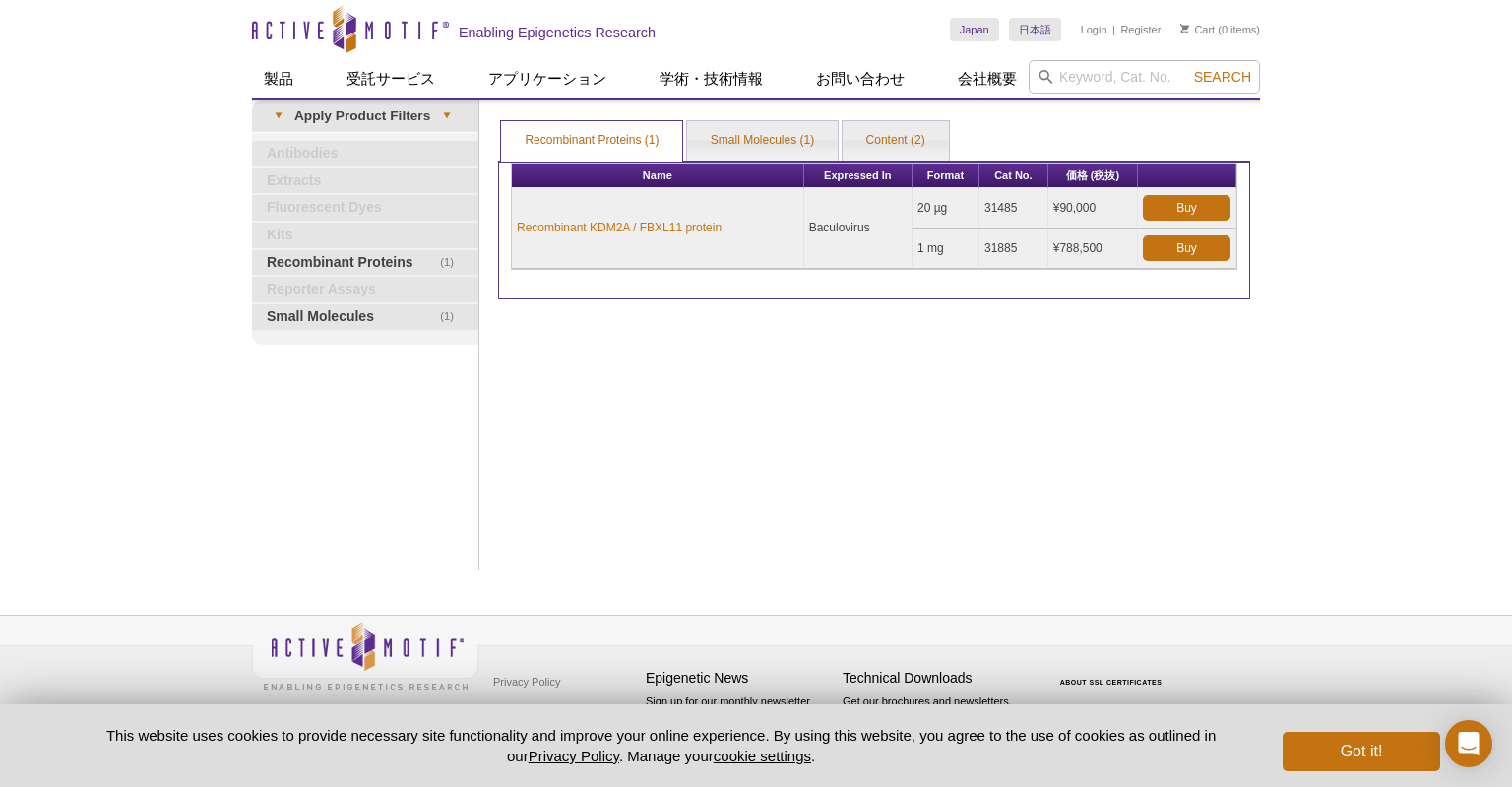 click on "Print Results
Recombinant Proteins (1)
Small Molecules (1)
Content (2)
Recombinant Proteins (1)
Recombinant Proteins (1)
Small Molecules (1)
Content (2)
Apply Product Filters
Name
Expressed In
Format
Cat No.
価格 (税抜)
Buy" at bounding box center [874, 335] 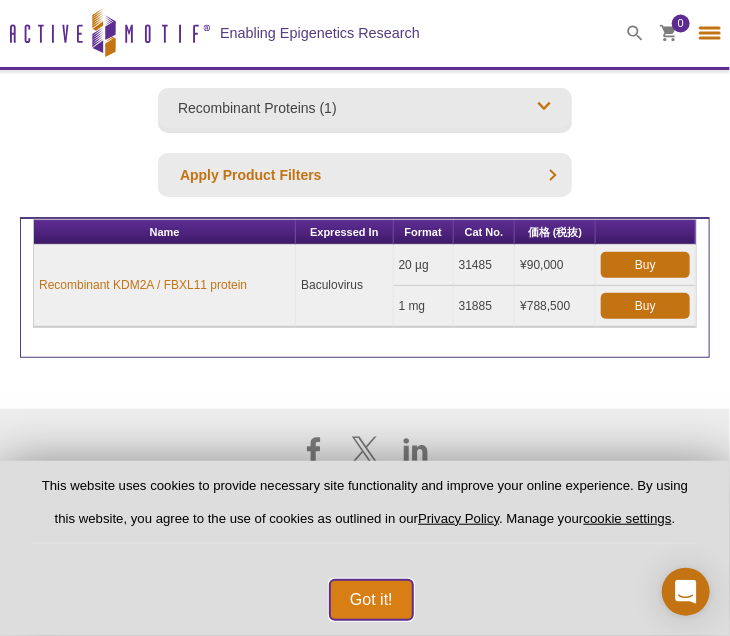 click on "Got it!" at bounding box center [371, 600] 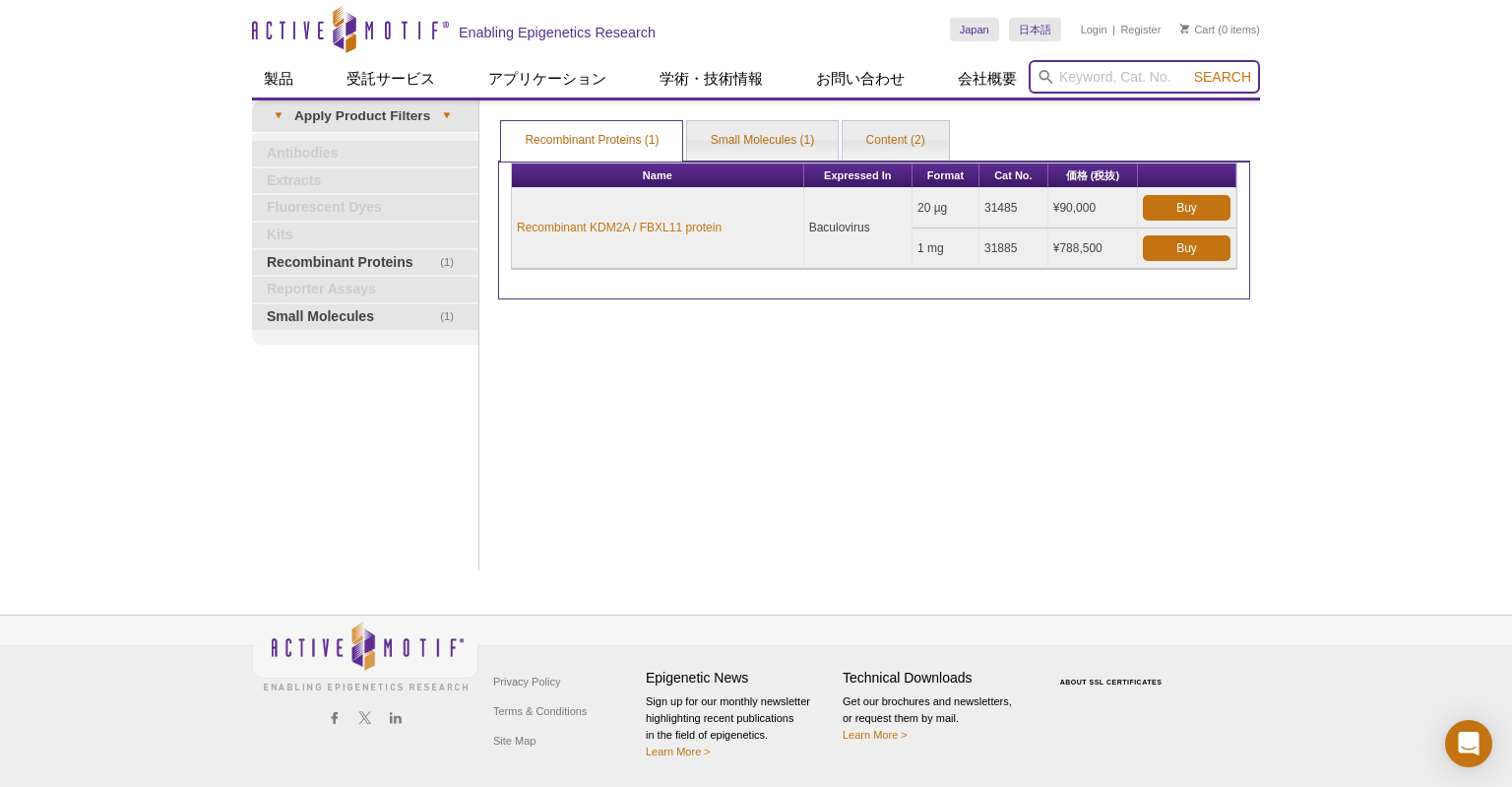 click at bounding box center (1144, 77) 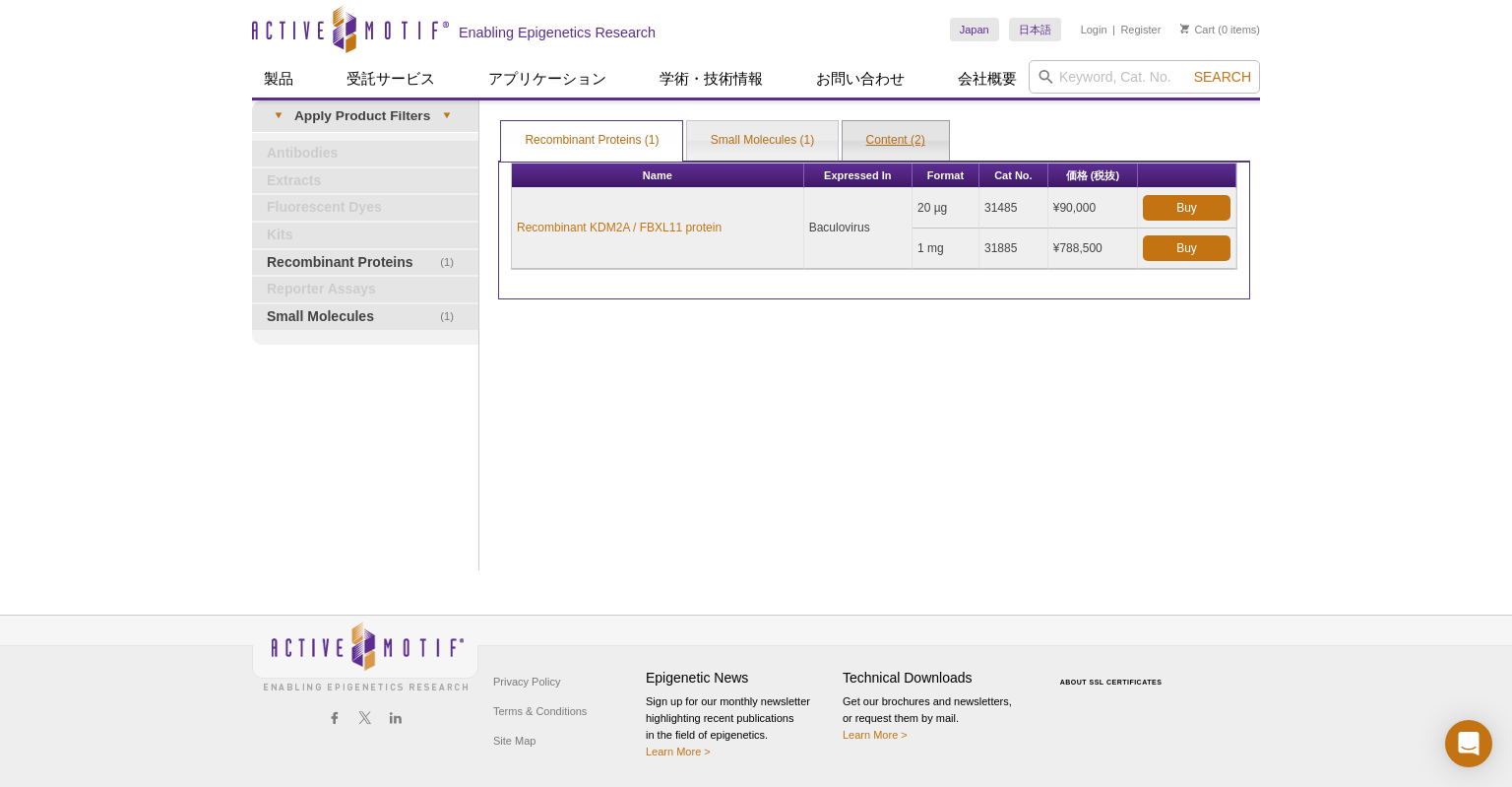 click on "Content (2)" at bounding box center (896, 141) 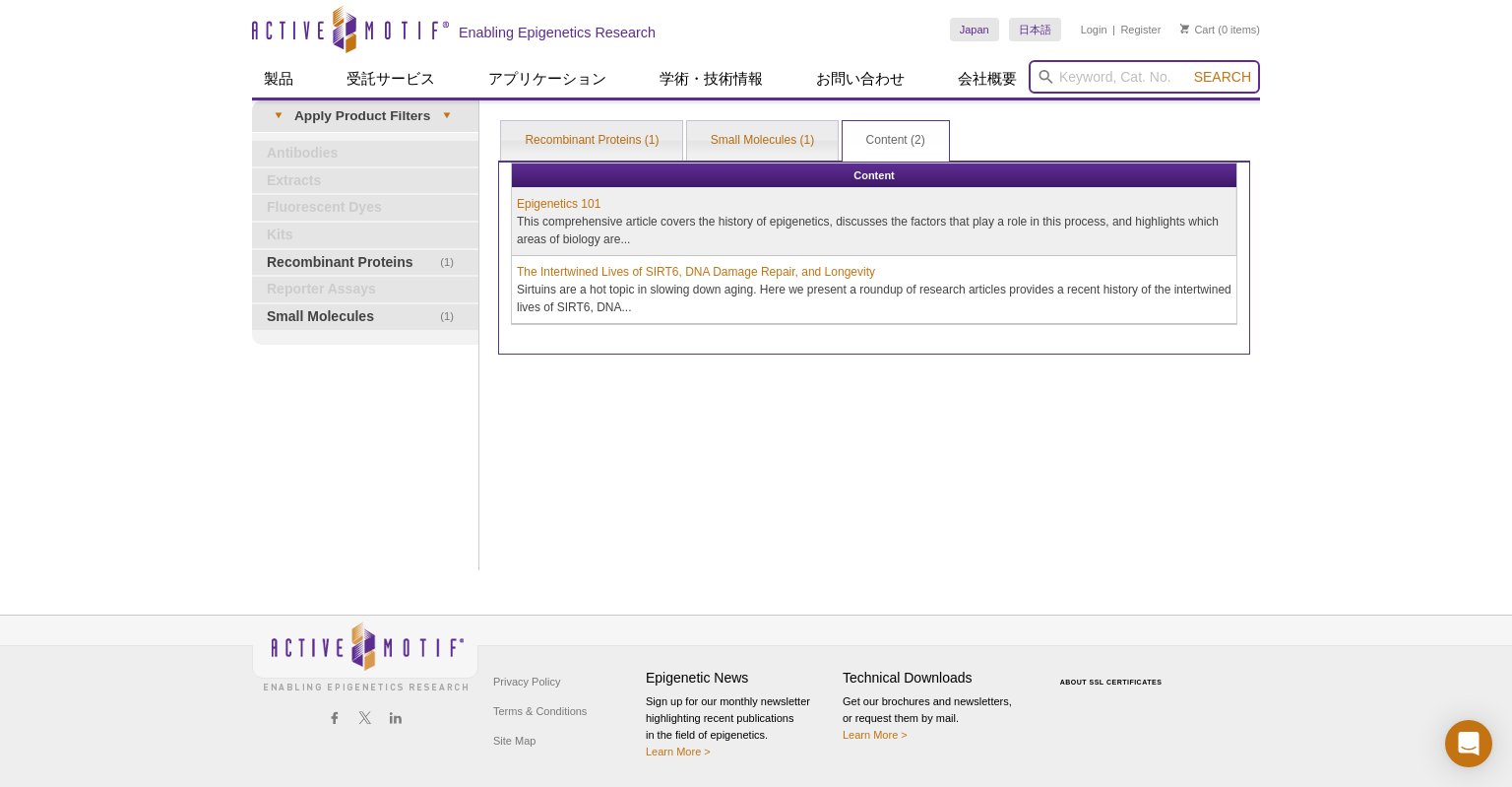click at bounding box center (1144, 77) 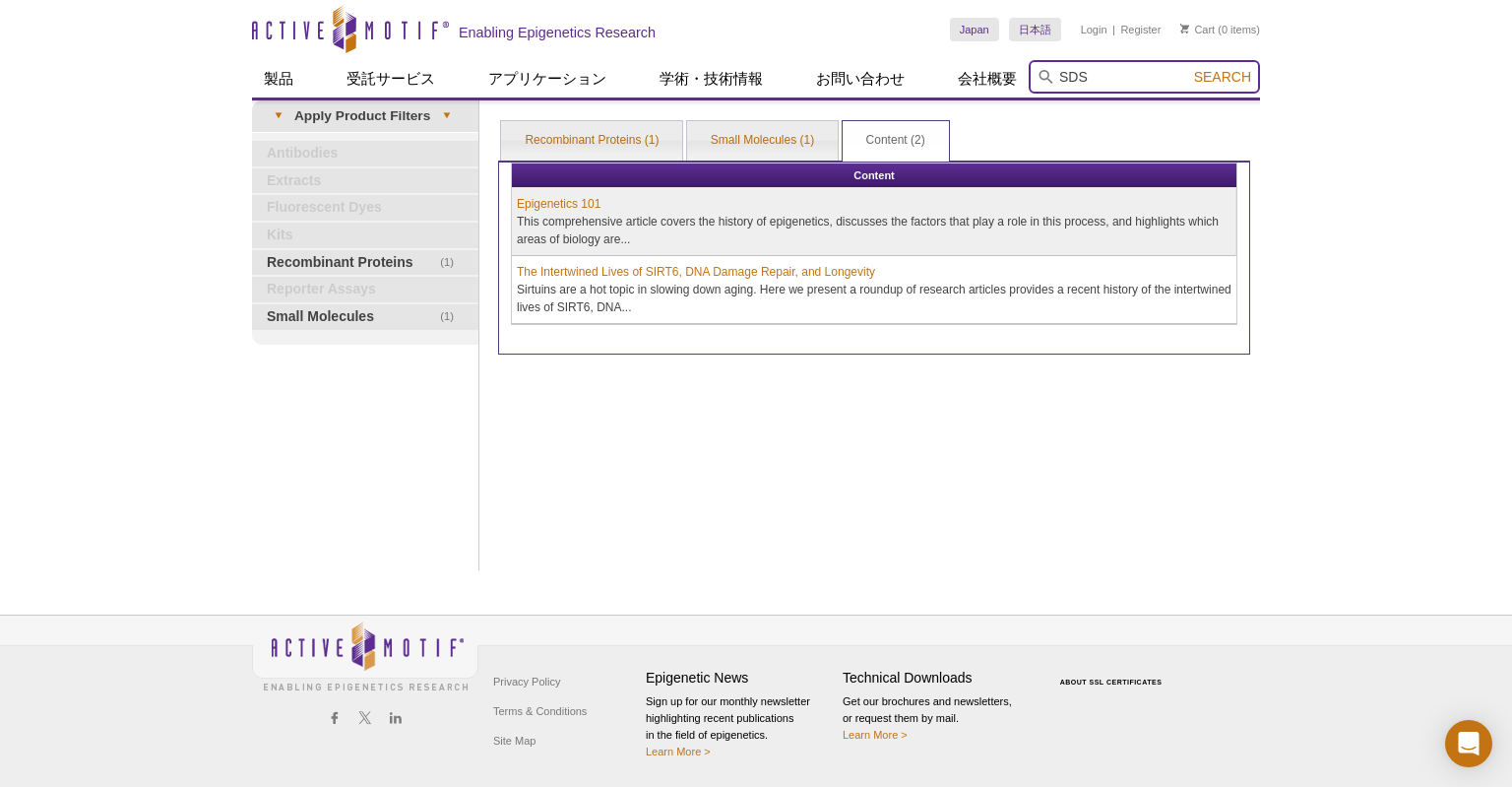 type on "SDS" 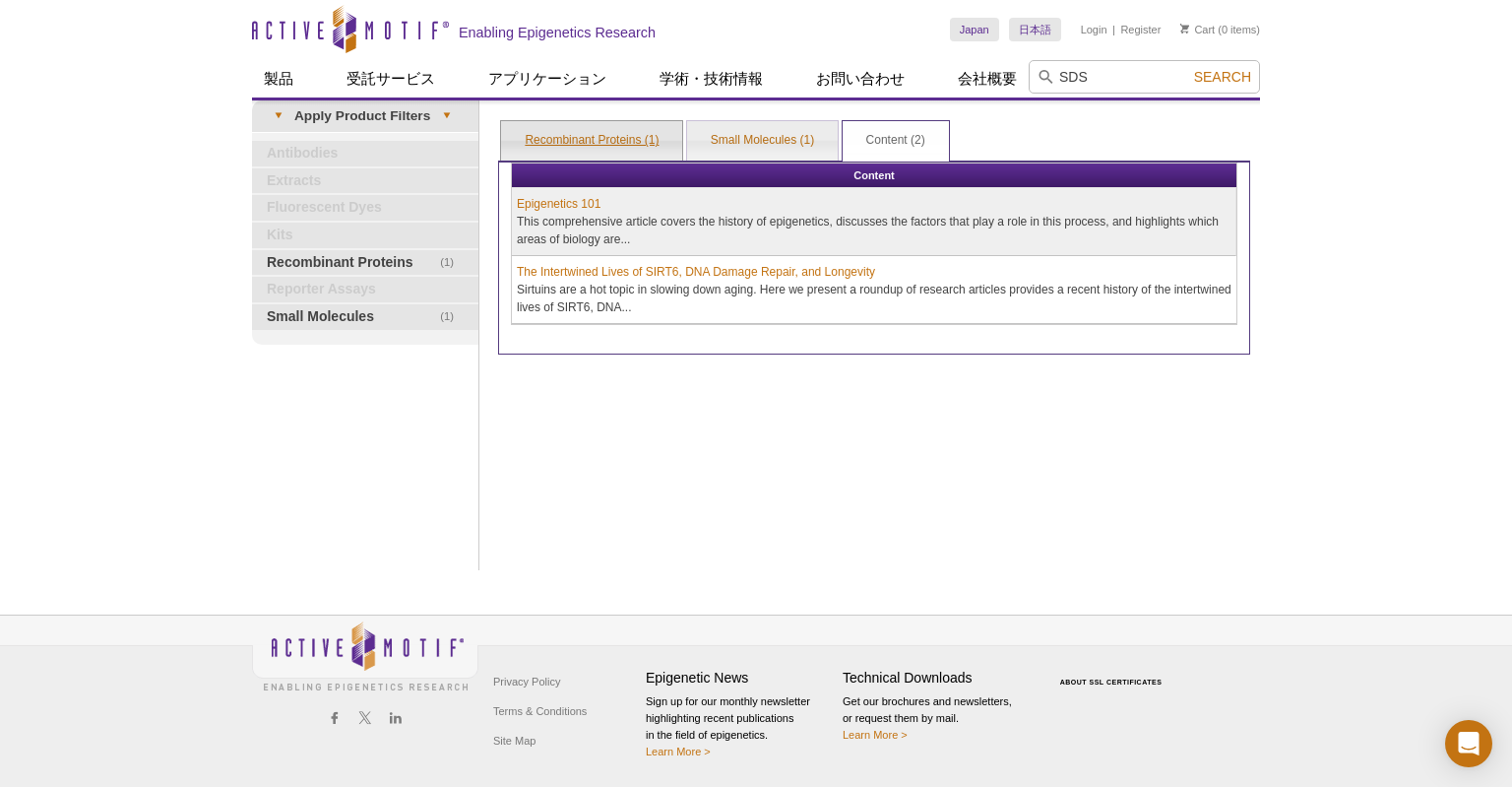 click on "Recombinant Proteins (1)" at bounding box center (592, 141) 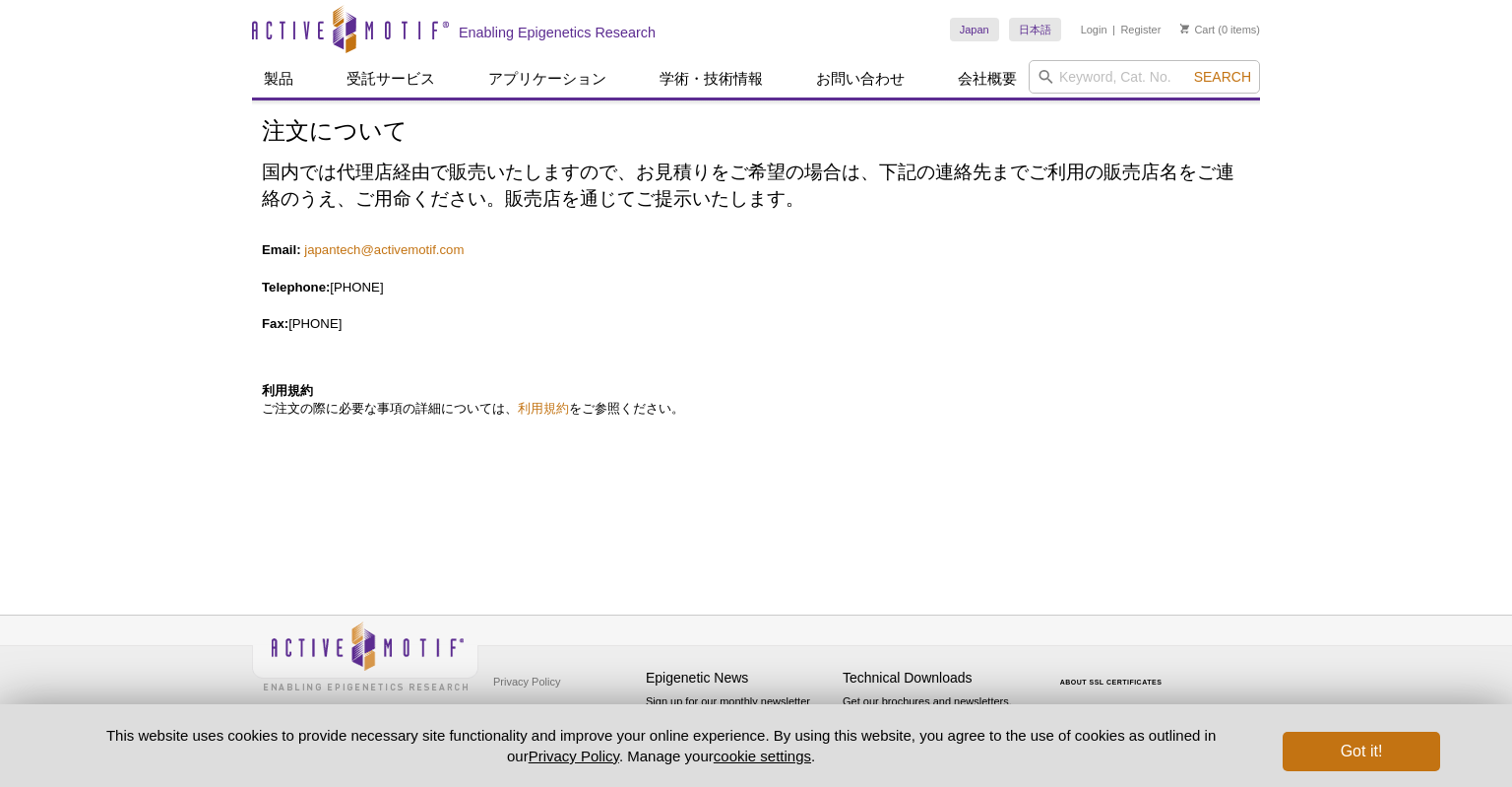 scroll, scrollTop: 0, scrollLeft: 0, axis: both 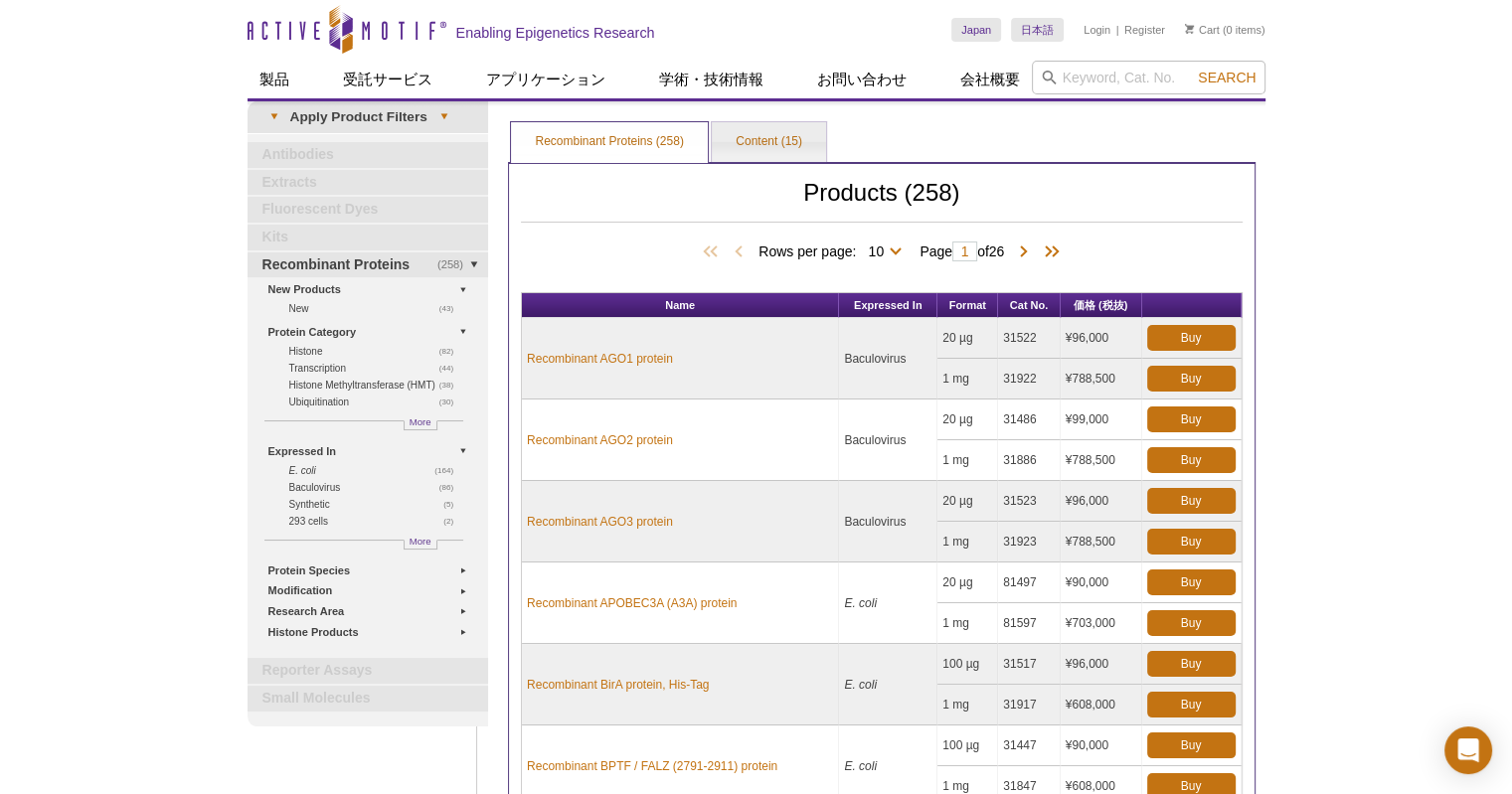 click on "Active Motif Logo
Enabling Epigenetics Research
0
Search
Skip to content
Active Motif Logo
Enabling Epigenetics Research
Japan
Australia
Austria
Belgium
Brazil
Canada
China" at bounding box center [756, 736] 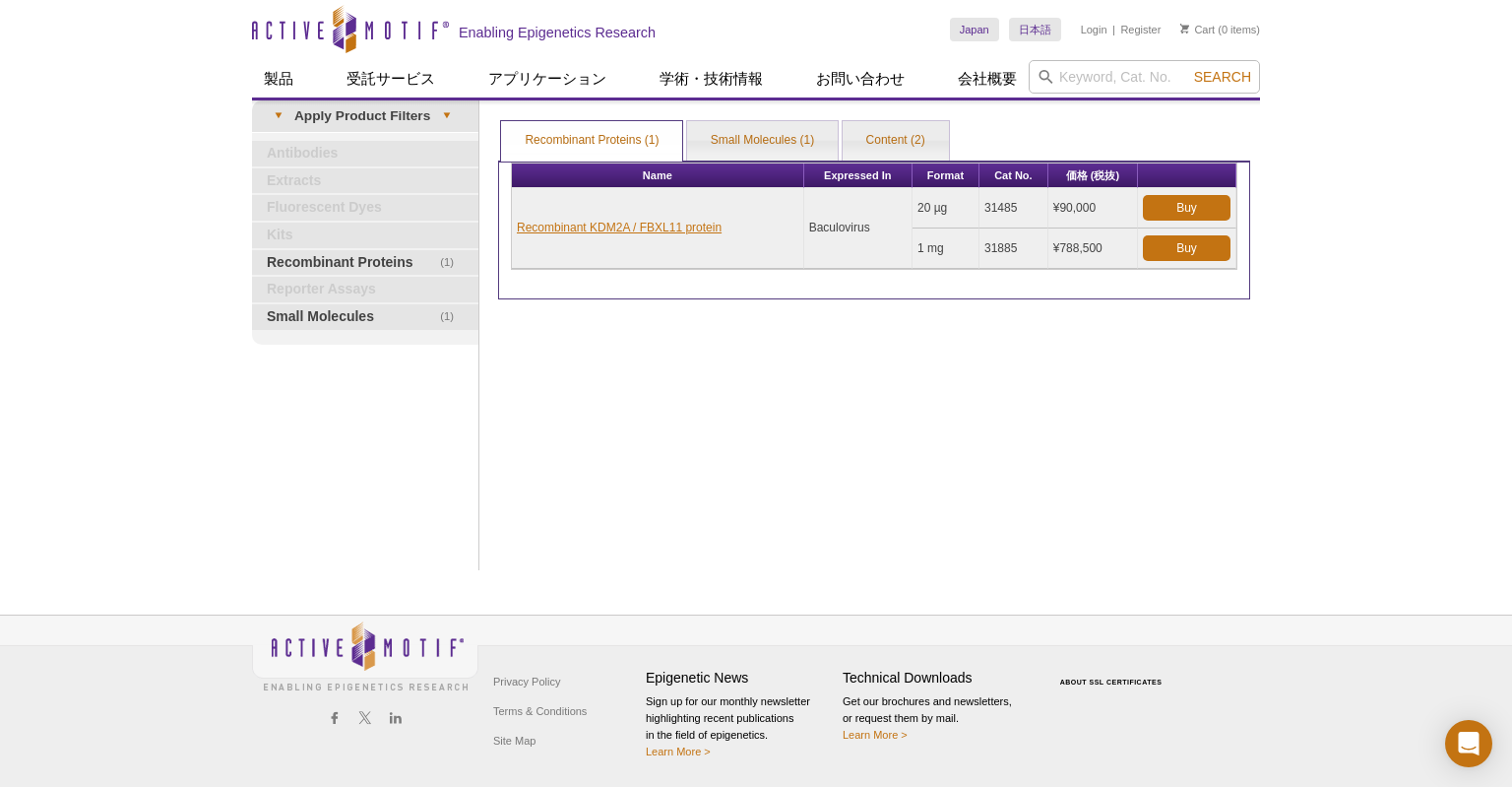 scroll, scrollTop: 0, scrollLeft: 0, axis: both 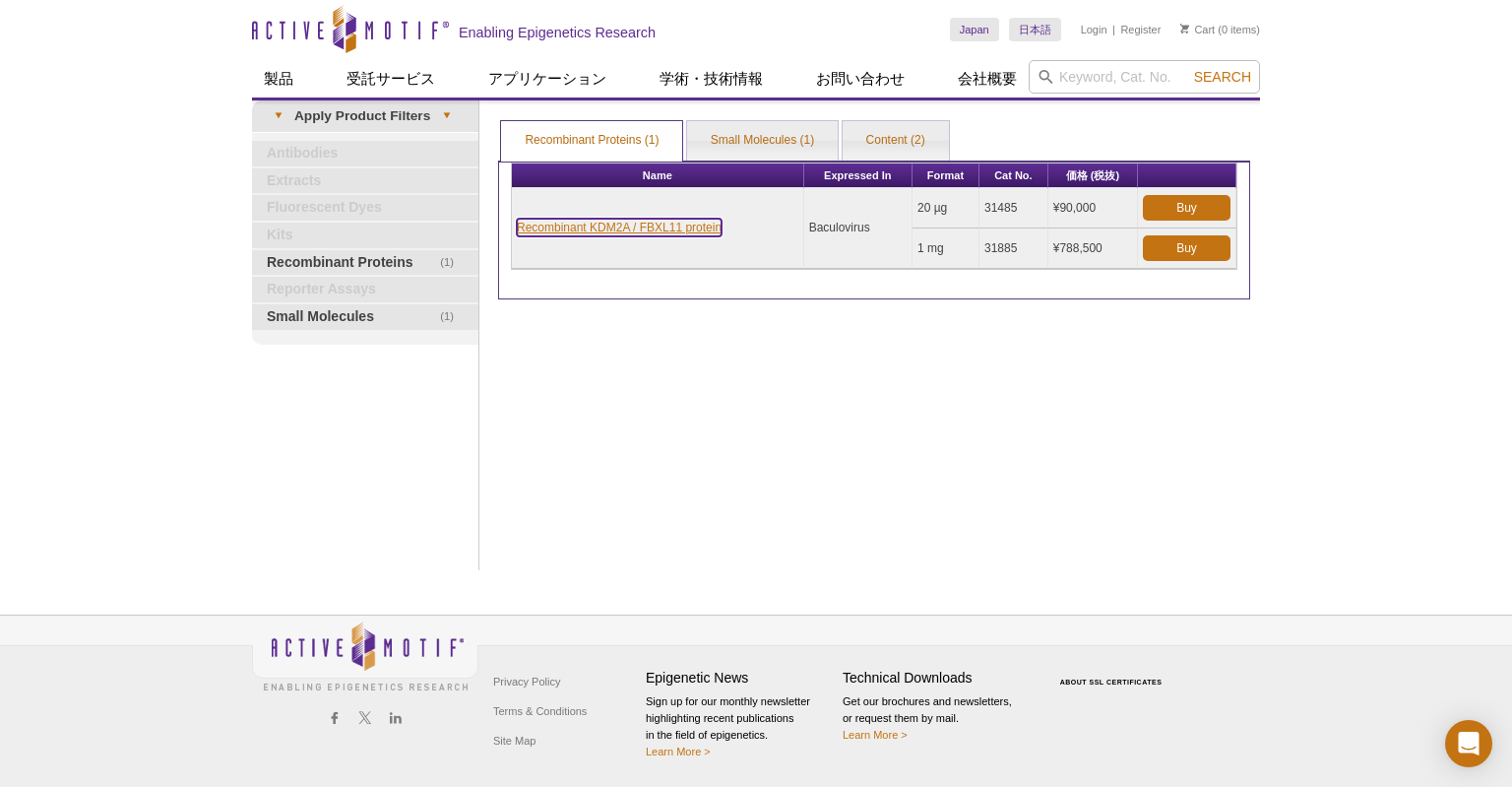 click on "Recombinant KDM2A / FBXL11 protein" at bounding box center (619, 228) 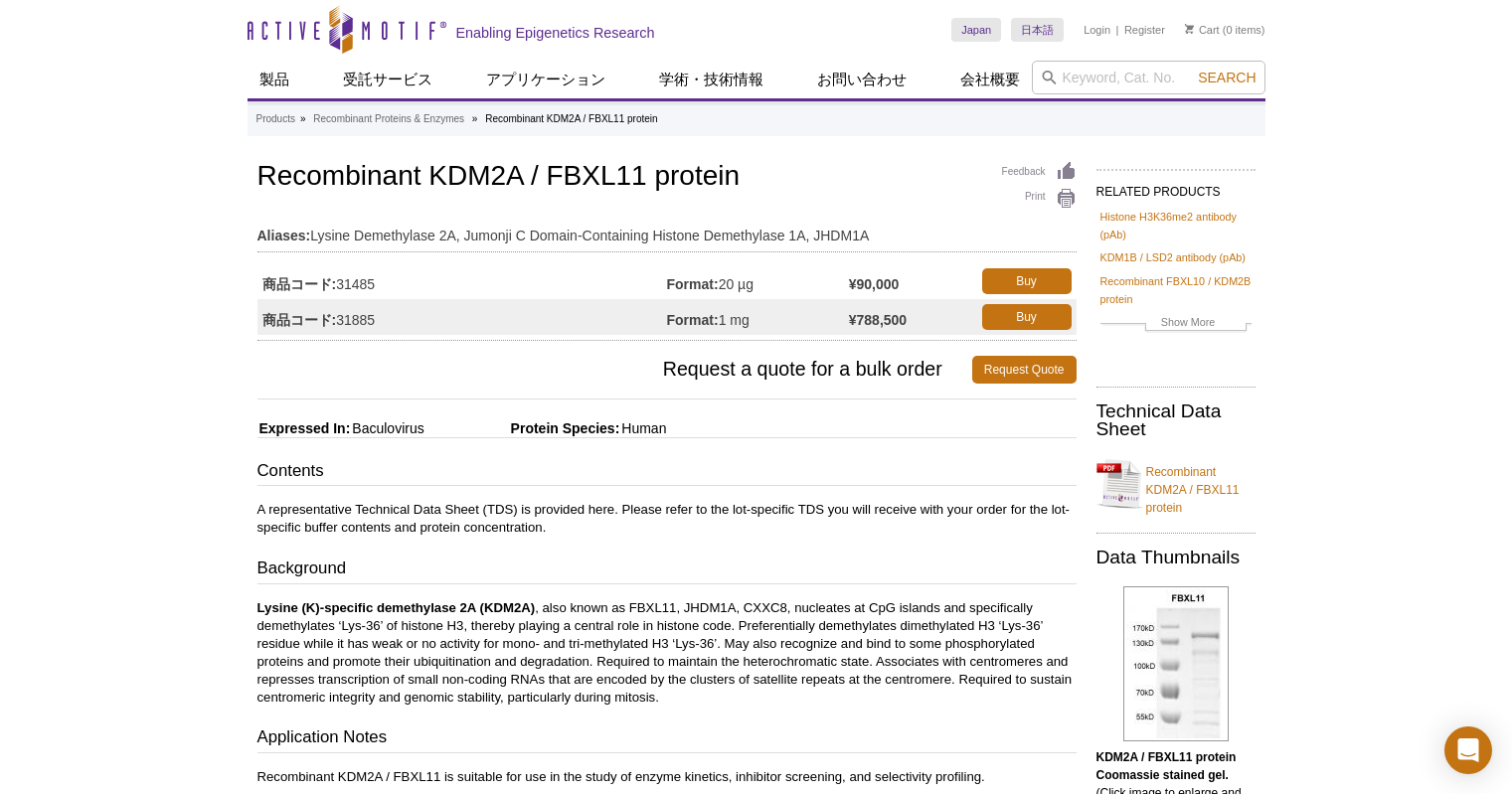 scroll, scrollTop: 0, scrollLeft: 0, axis: both 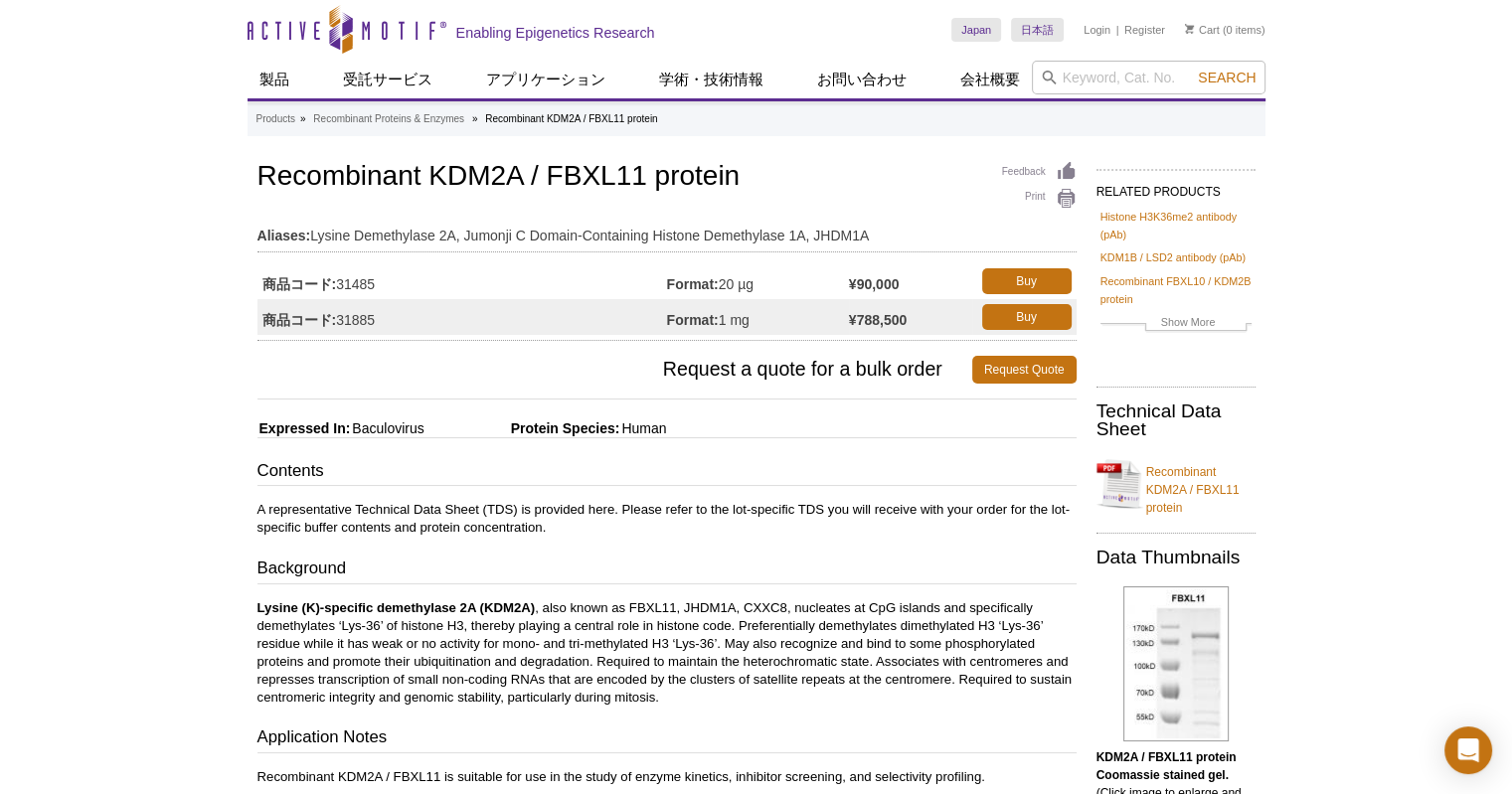 click on "Contents
A representative Technical Data Sheet (TDS) is provided here. Please refer to the lot-specific TDS you will receive with your order for the lot-specific buffer contents and protein concentration.
Background
Lysine (K)-specific demethylase 2A (KDM2A) , also known as FBXL11, JHDM1A, CXXC8, nucleates at CpG islands and specifically demethylates ‘Lys-36’ of histone H3, thereby playing a central role in histone code. Preferentially demethylates dimethylated H3 ‘Lys-36’ residue while it has weak or no activity for mono- and tri-methylated H3 ‘Lys-36’. May also recognize and bind to some phosphorylated proteins and promote their ubiquitination and degradation. Required to maintain the heterochromatic state. Associates with centromeres and represses transcription of small non-coding RNAs that are encoded by the clusters of satellite repeats at the centromere. Required to sustain centromeric integrity and genomic stability, particularly during mitosis.
Application Notes" at bounding box center (667, 742) 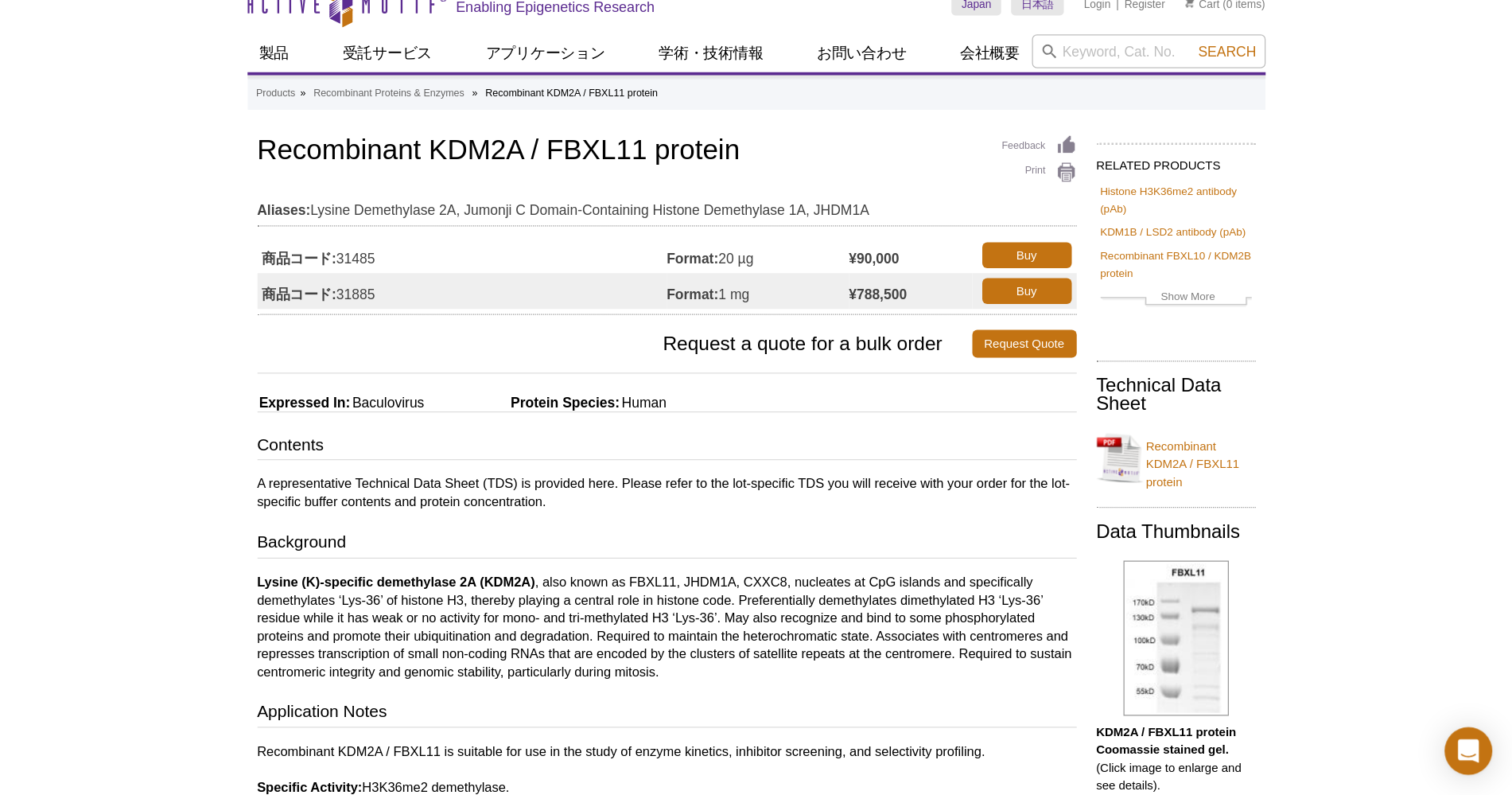 scroll, scrollTop: 0, scrollLeft: 0, axis: both 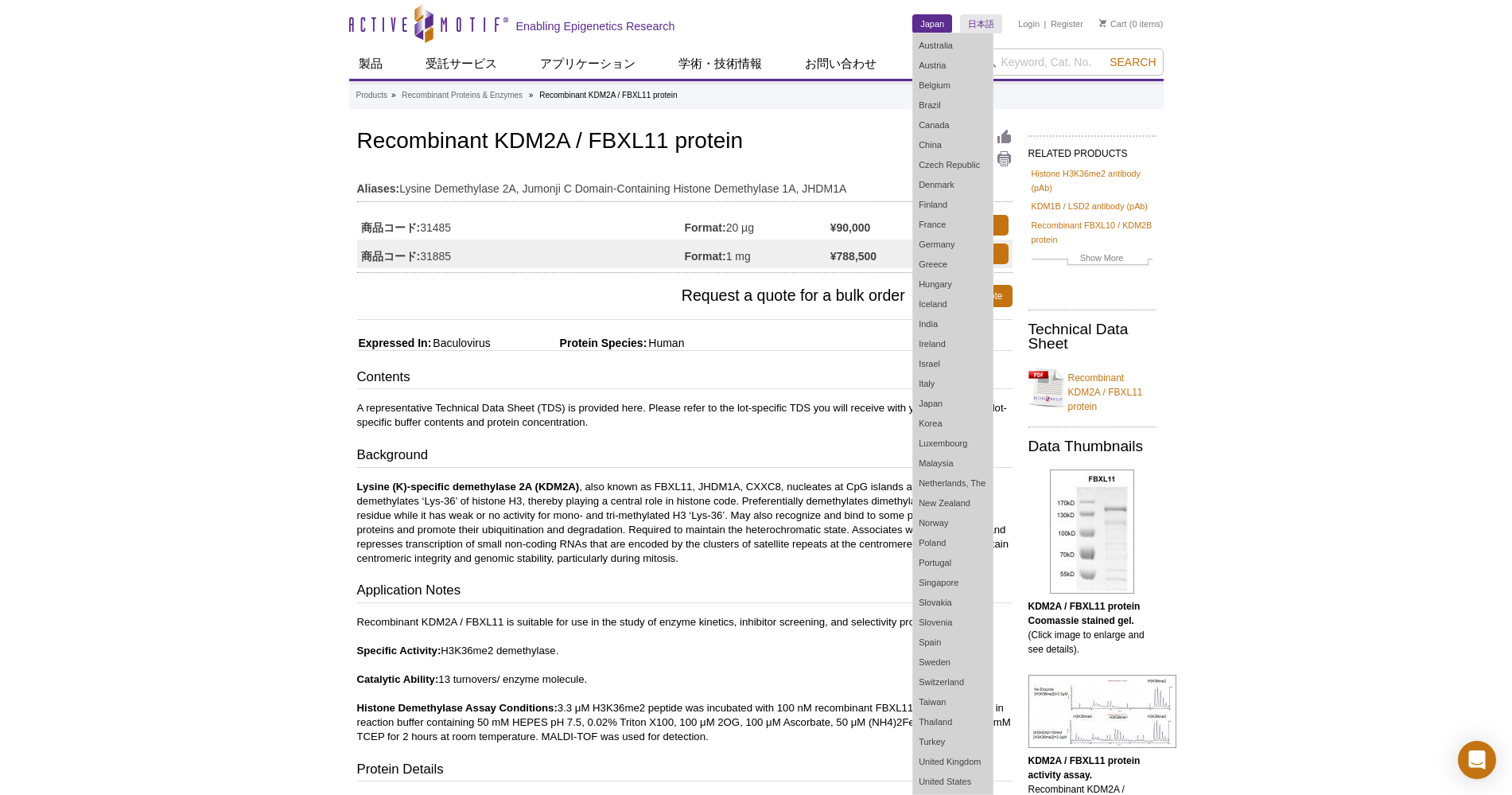 drag, startPoint x: 859, startPoint y: 5, endPoint x: 924, endPoint y: 21, distance: 66.94027 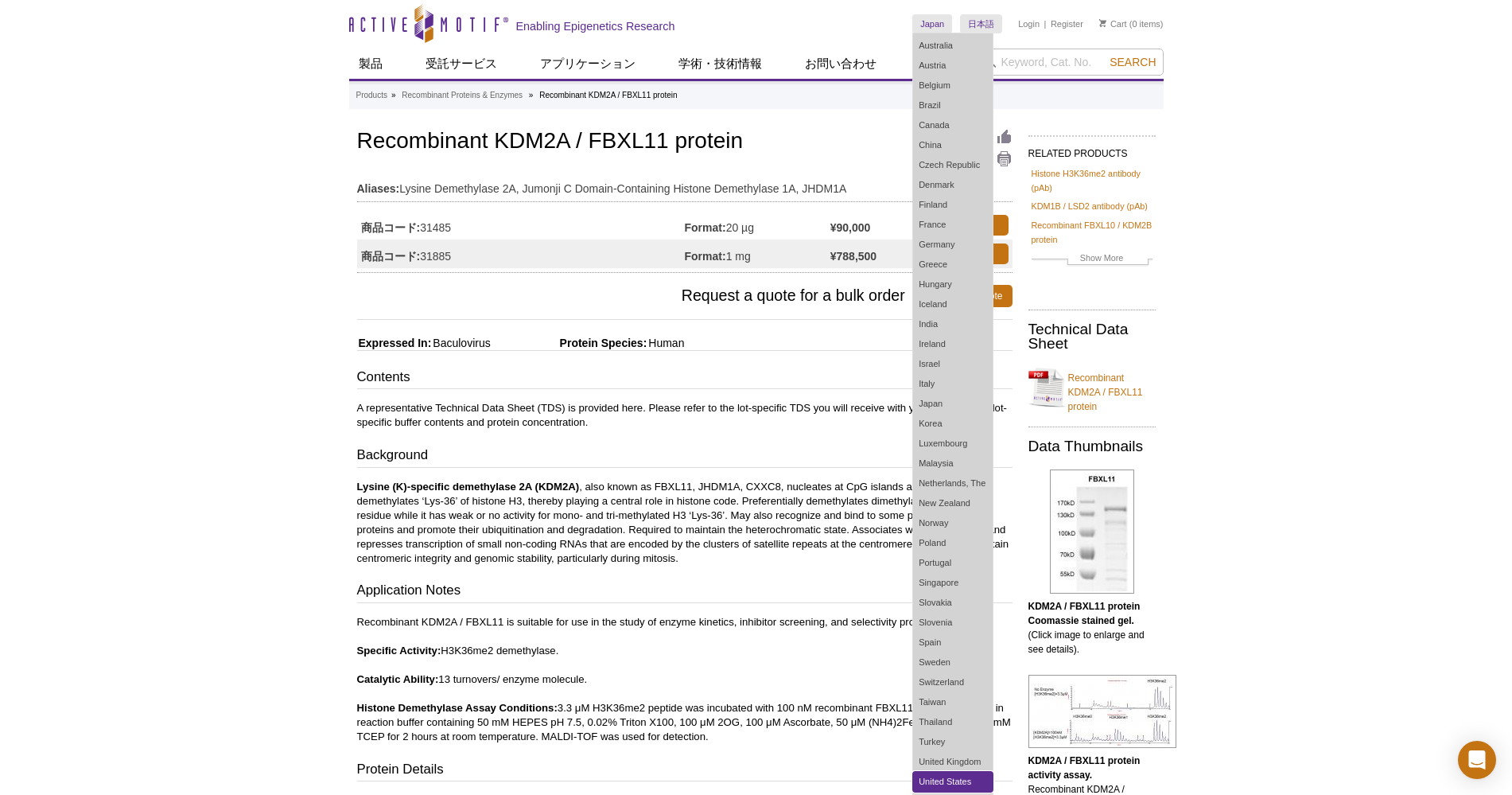 click on "United States" at bounding box center [953, 781] 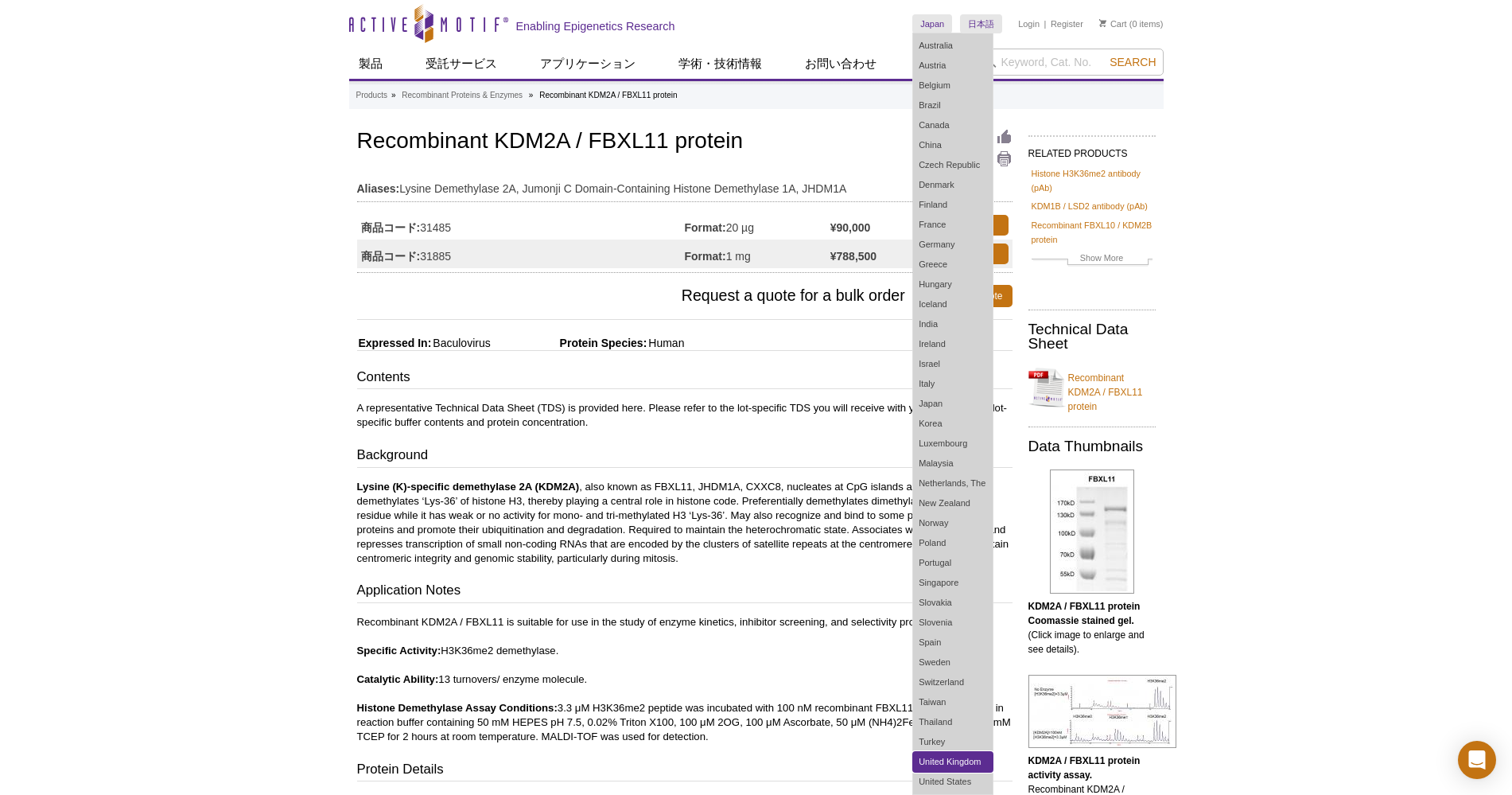 click on "United Kingdom" at bounding box center (953, 762) 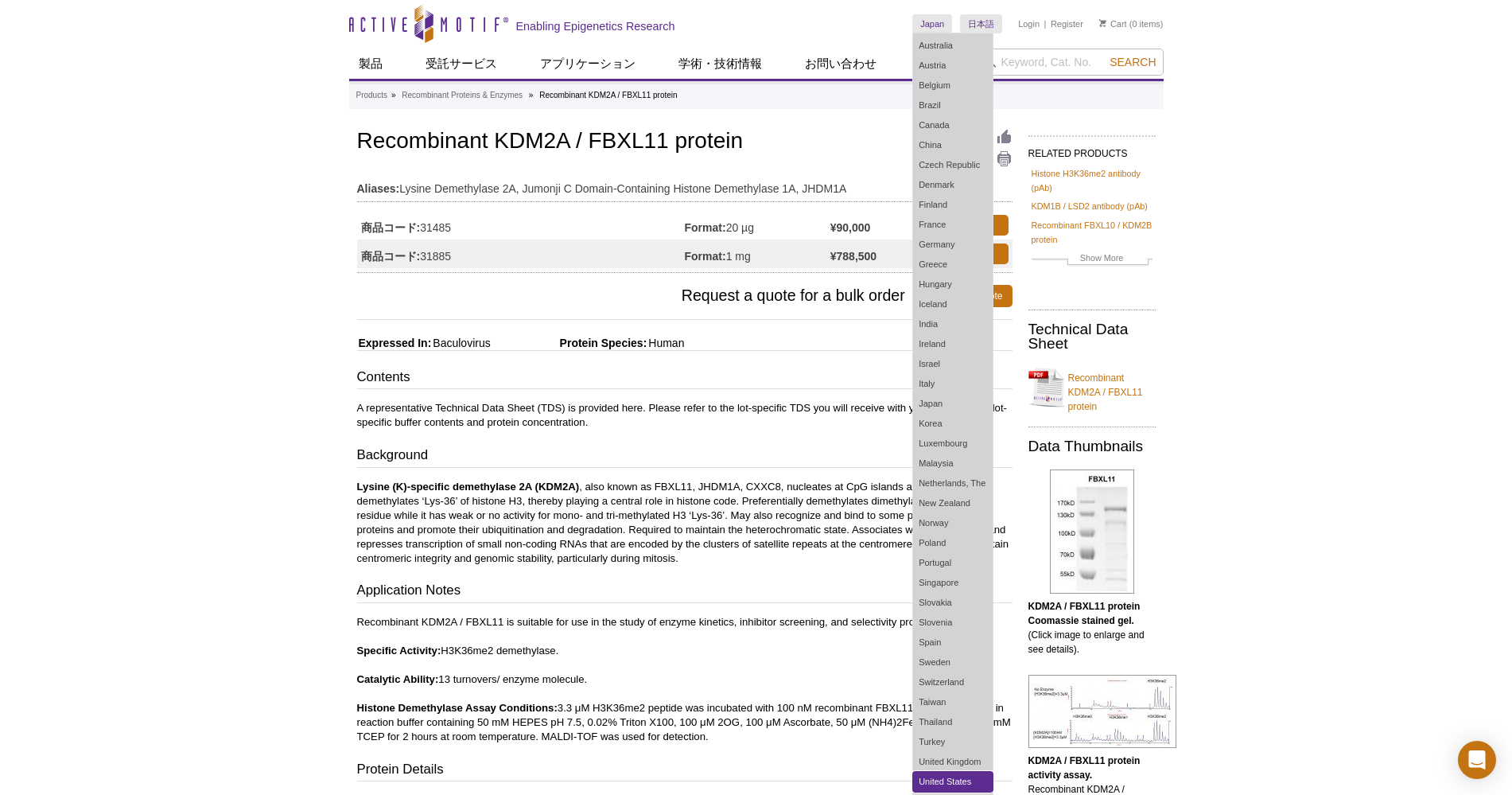 click on "United States" at bounding box center (953, 781) 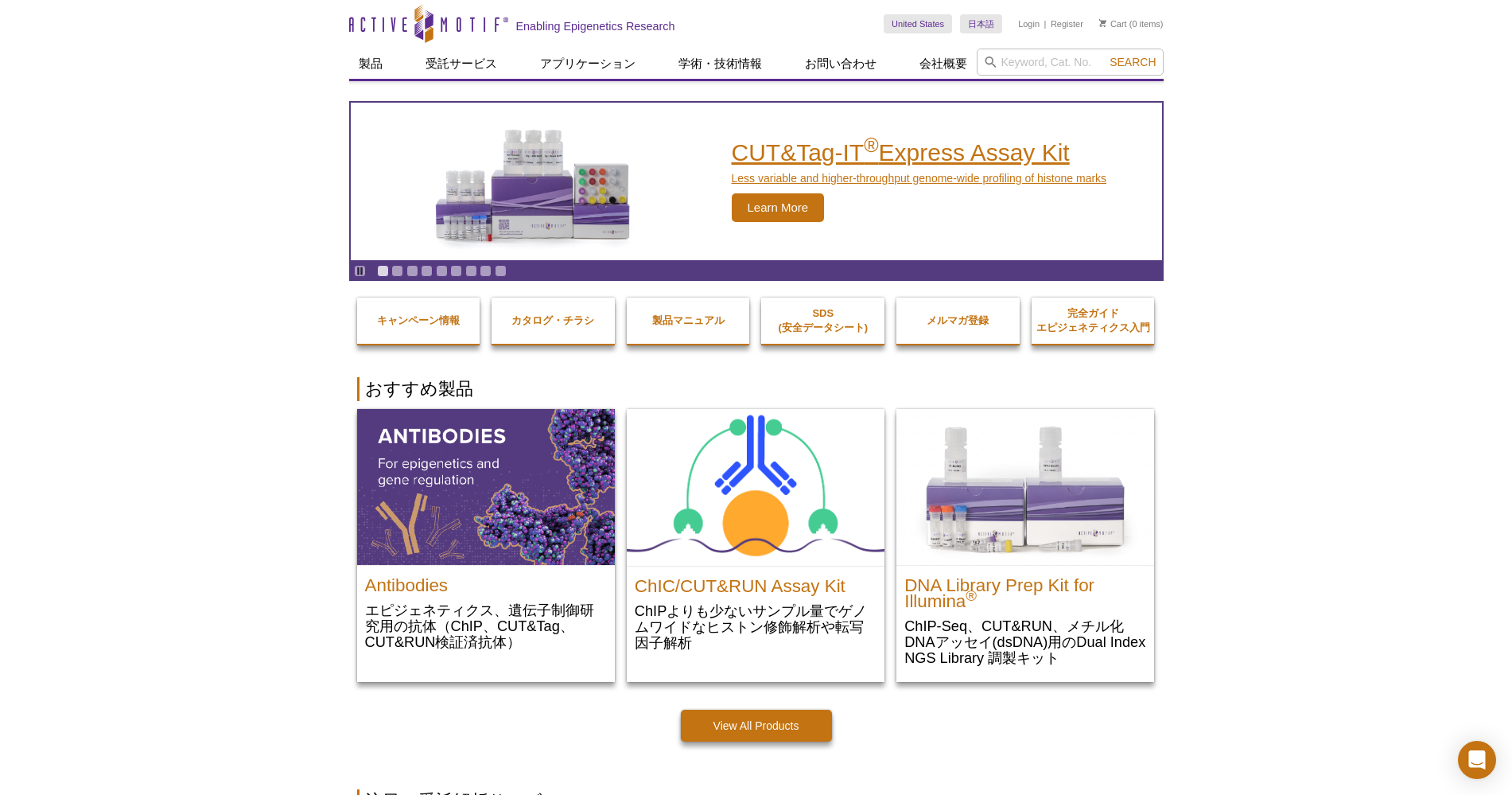 scroll, scrollTop: 0, scrollLeft: 0, axis: both 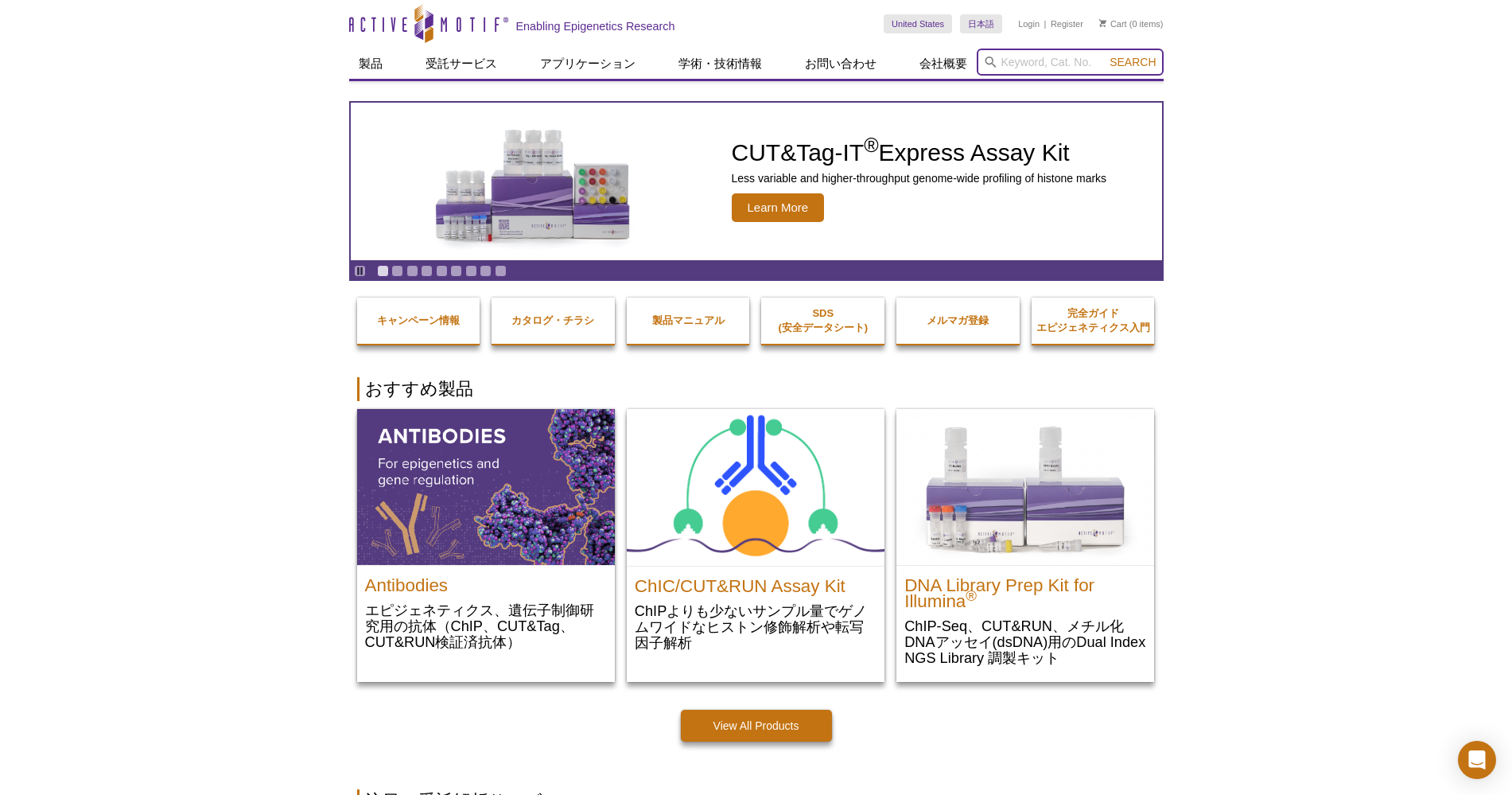 click at bounding box center [1070, 62] 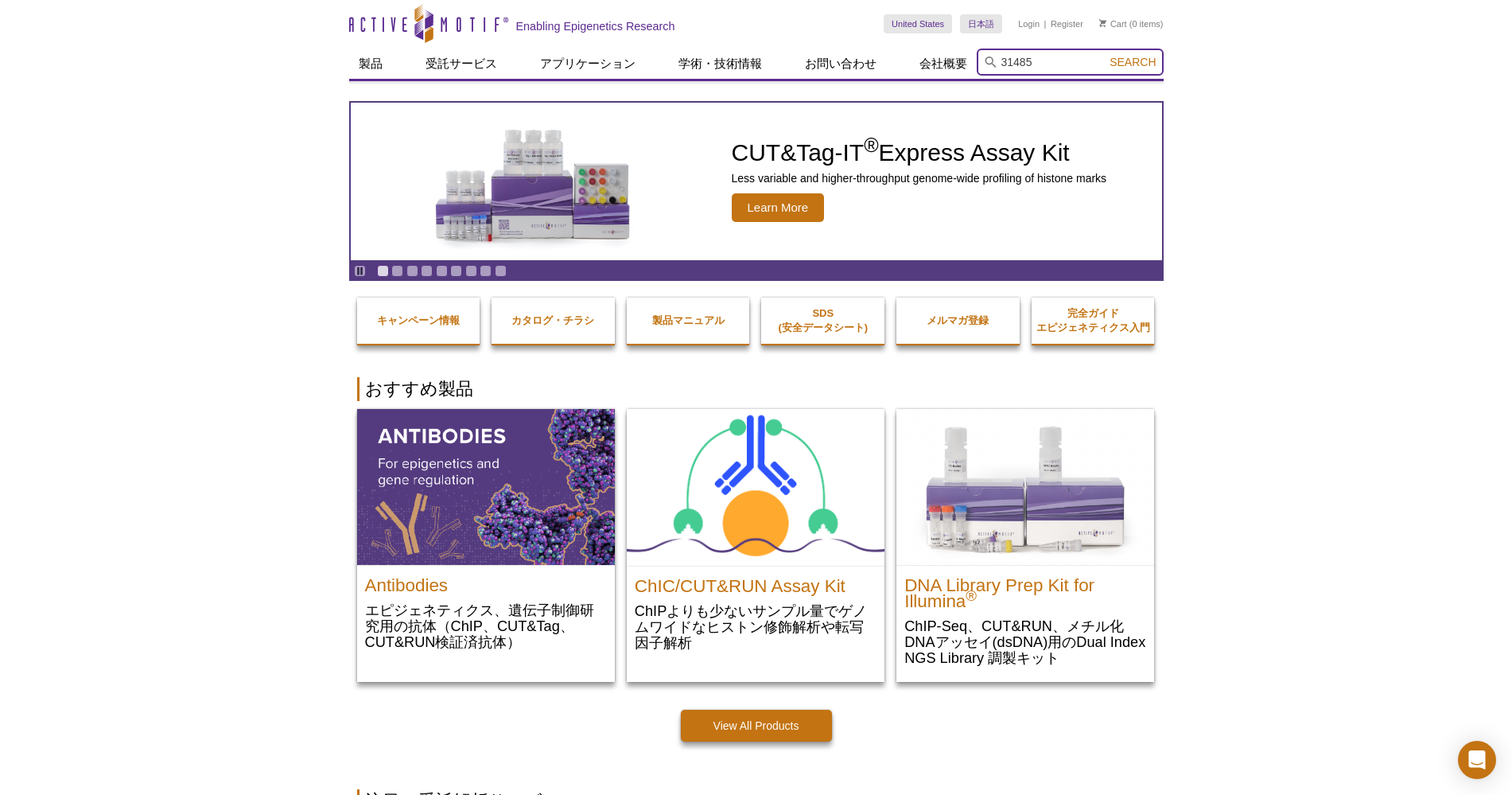 type on "31485" 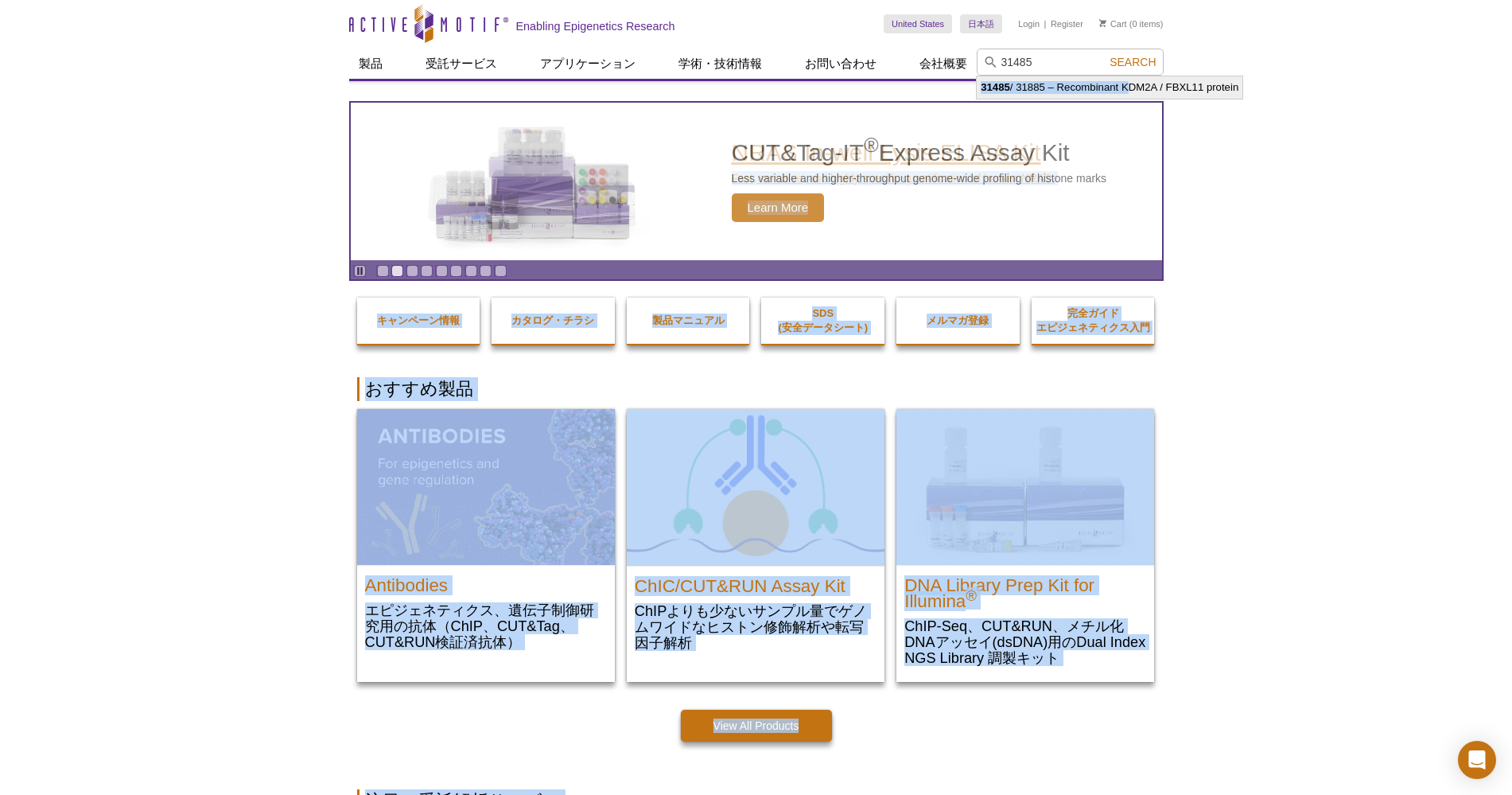 drag, startPoint x: 1124, startPoint y: 88, endPoint x: 1079, endPoint y: 111, distance: 50.537115 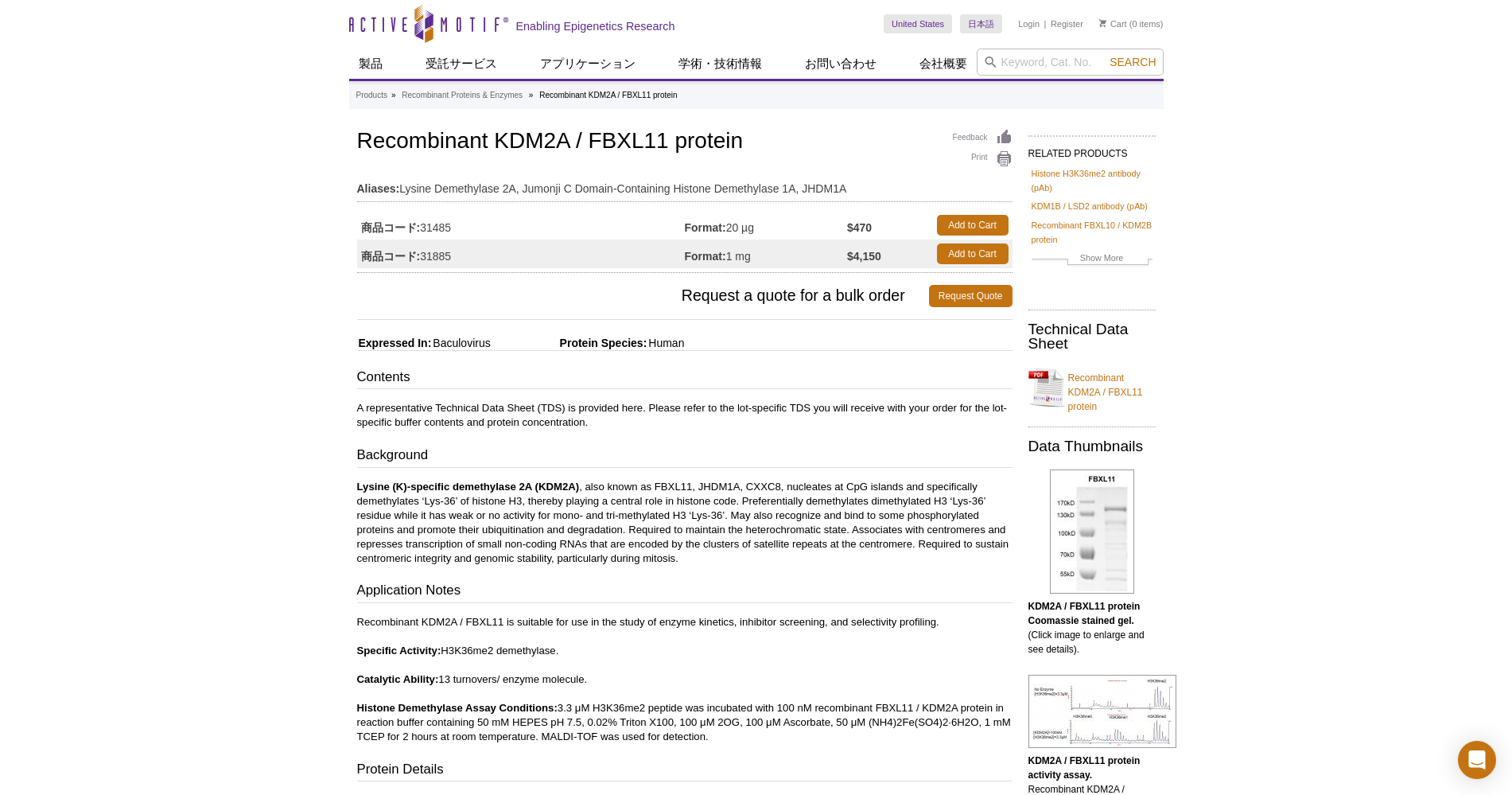 scroll, scrollTop: 0, scrollLeft: 0, axis: both 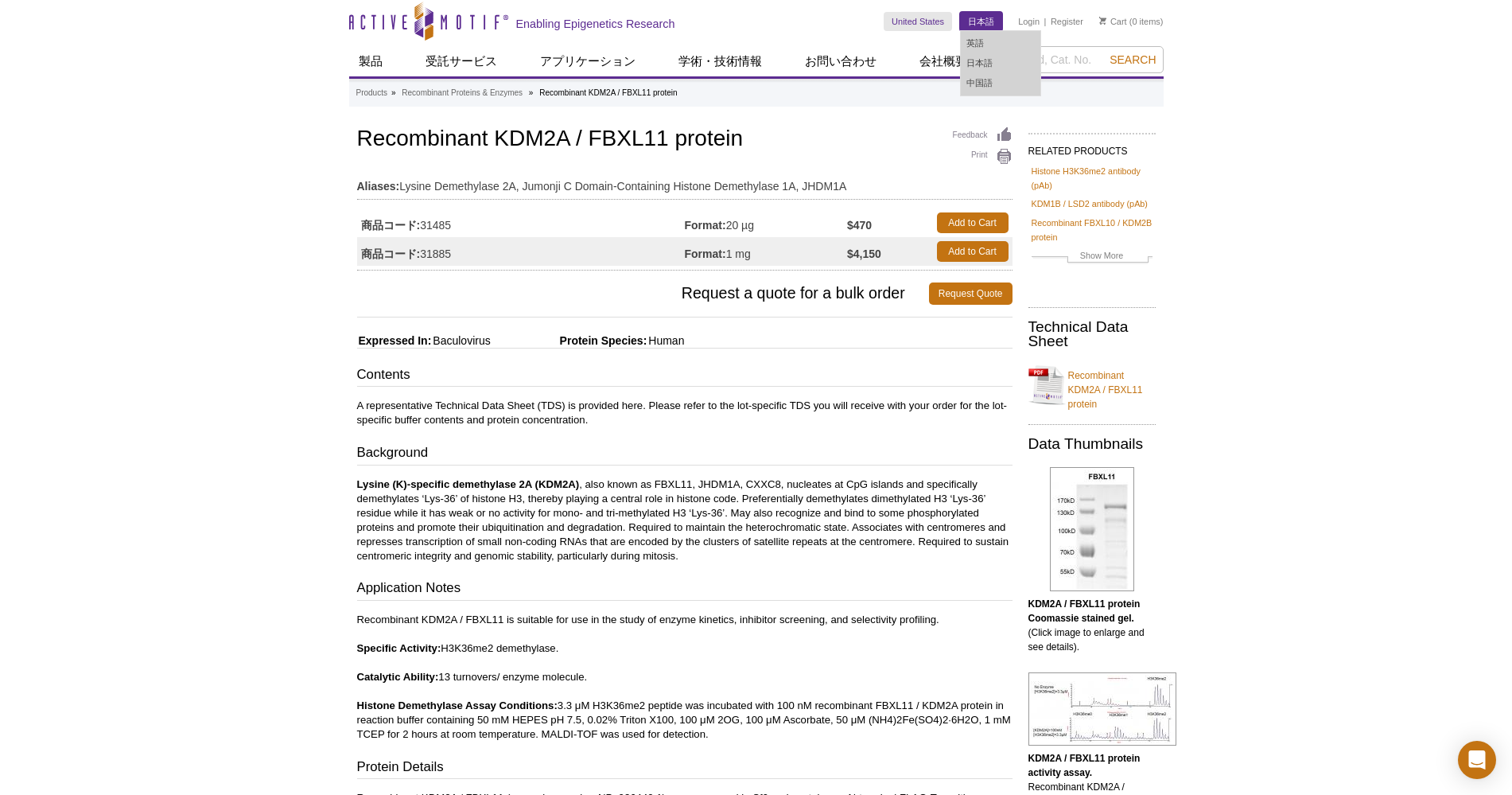 click on "日本語" at bounding box center [981, 21] 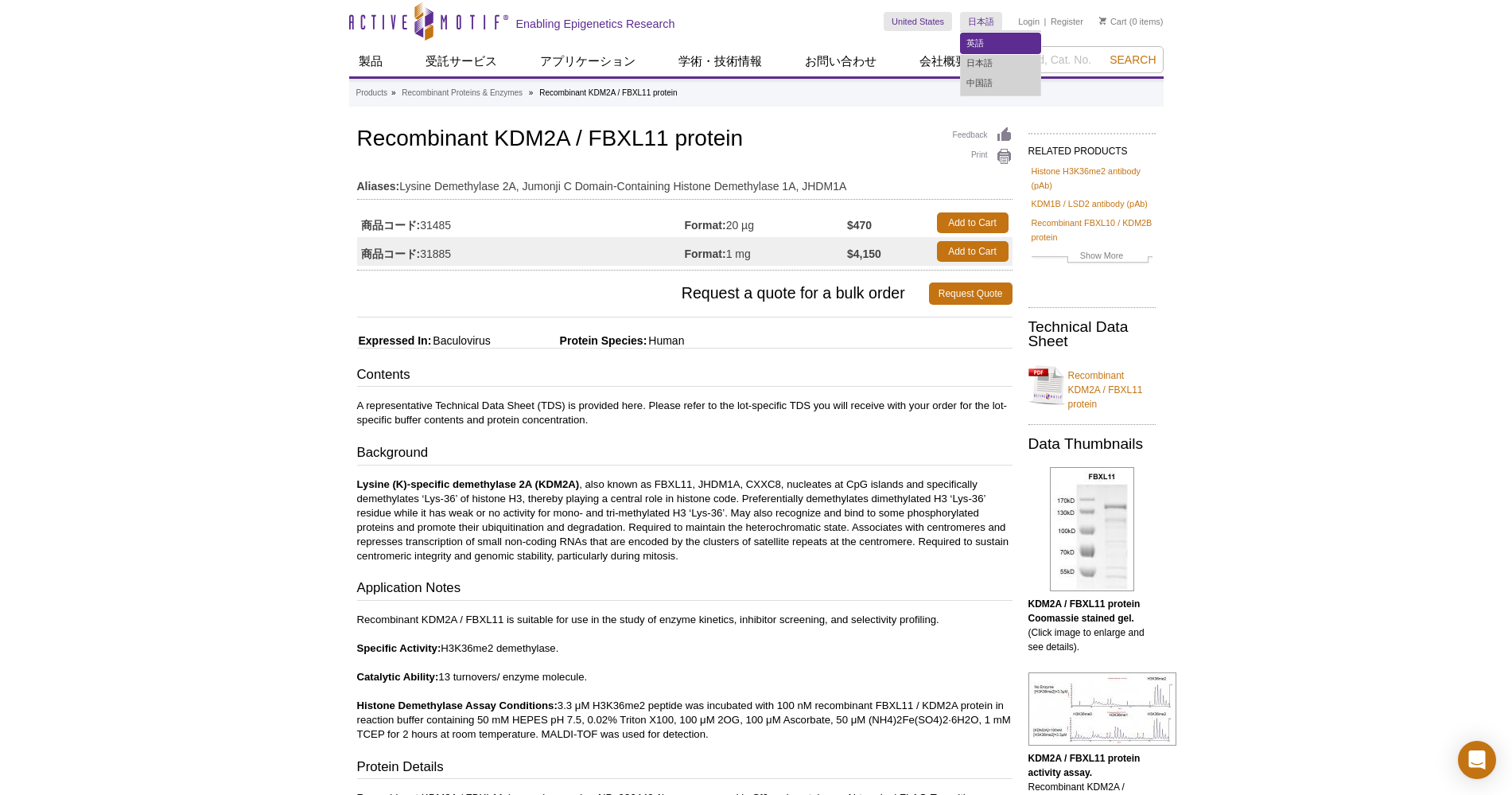 click on "英語" at bounding box center (1001, 43) 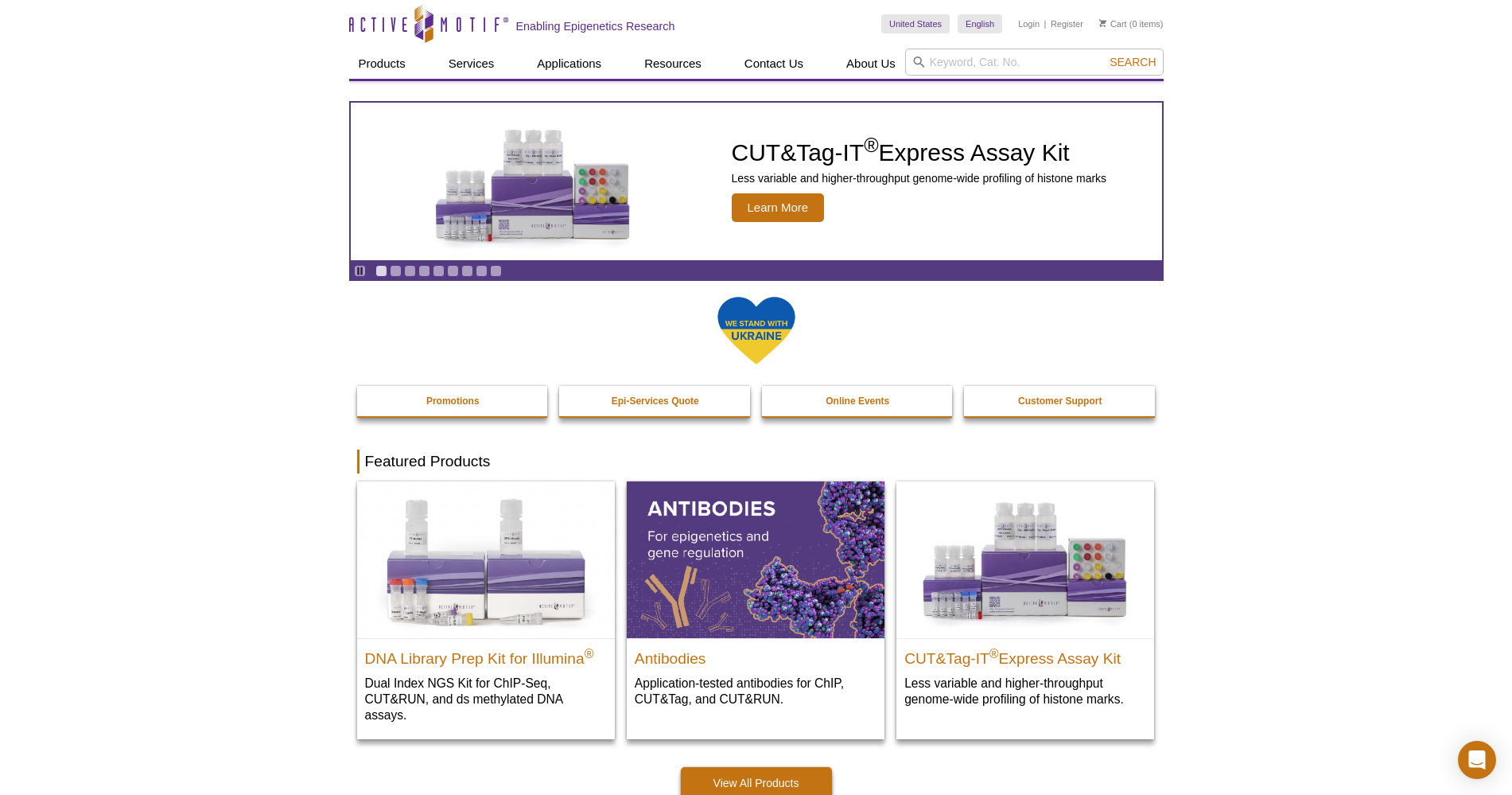 scroll, scrollTop: 0, scrollLeft: 0, axis: both 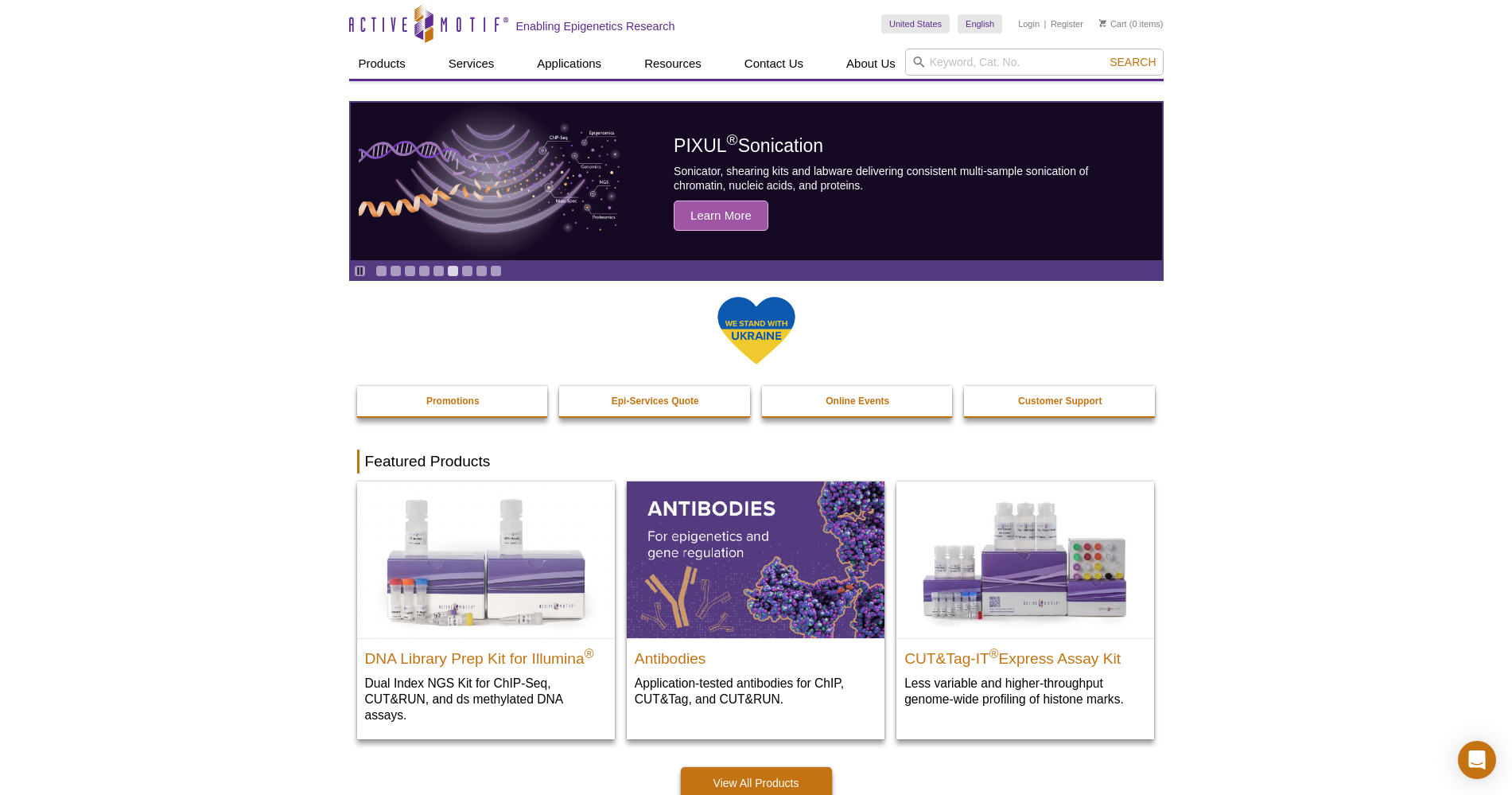 click on "Active Motif Logo
Enabling Epigenetics Research
0
Search
Skip to content
Active Motif Logo
Enabling Epigenetics Research
United States
United States
English
English
Japanese
Chinese" at bounding box center [756, 1263] 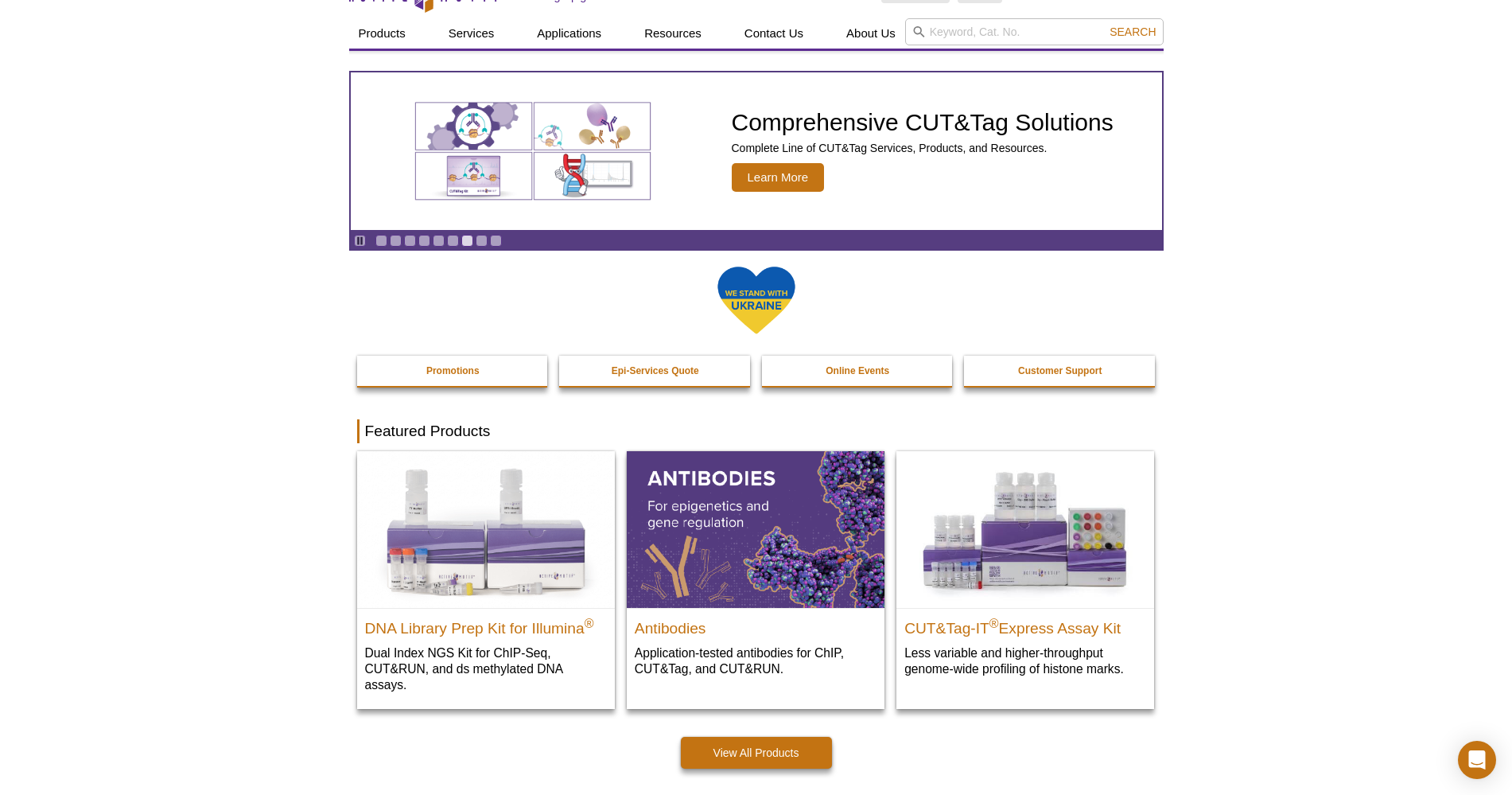 scroll, scrollTop: 0, scrollLeft: 0, axis: both 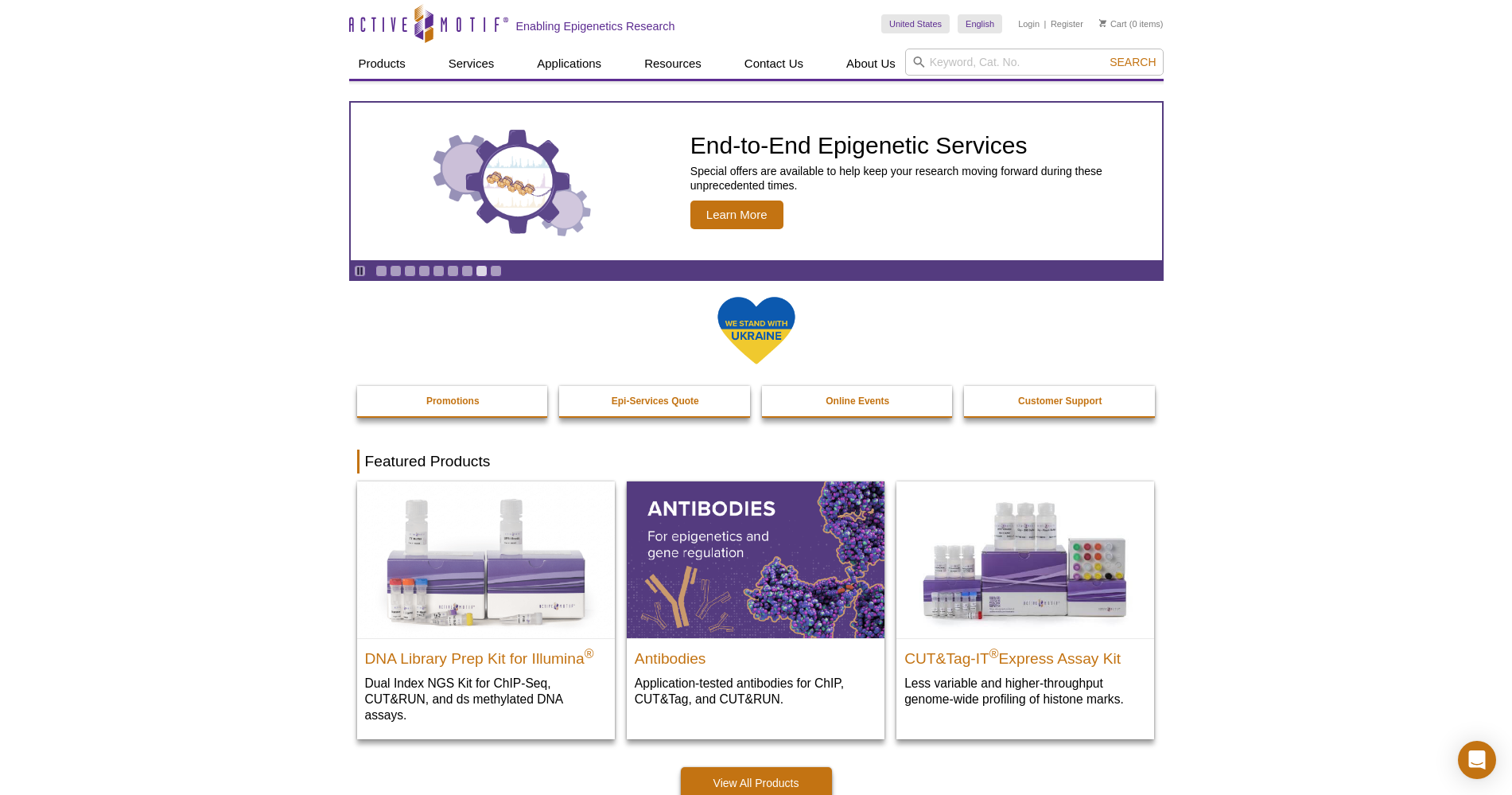 drag, startPoint x: 313, startPoint y: 42, endPoint x: 484, endPoint y: 37, distance: 171.07308 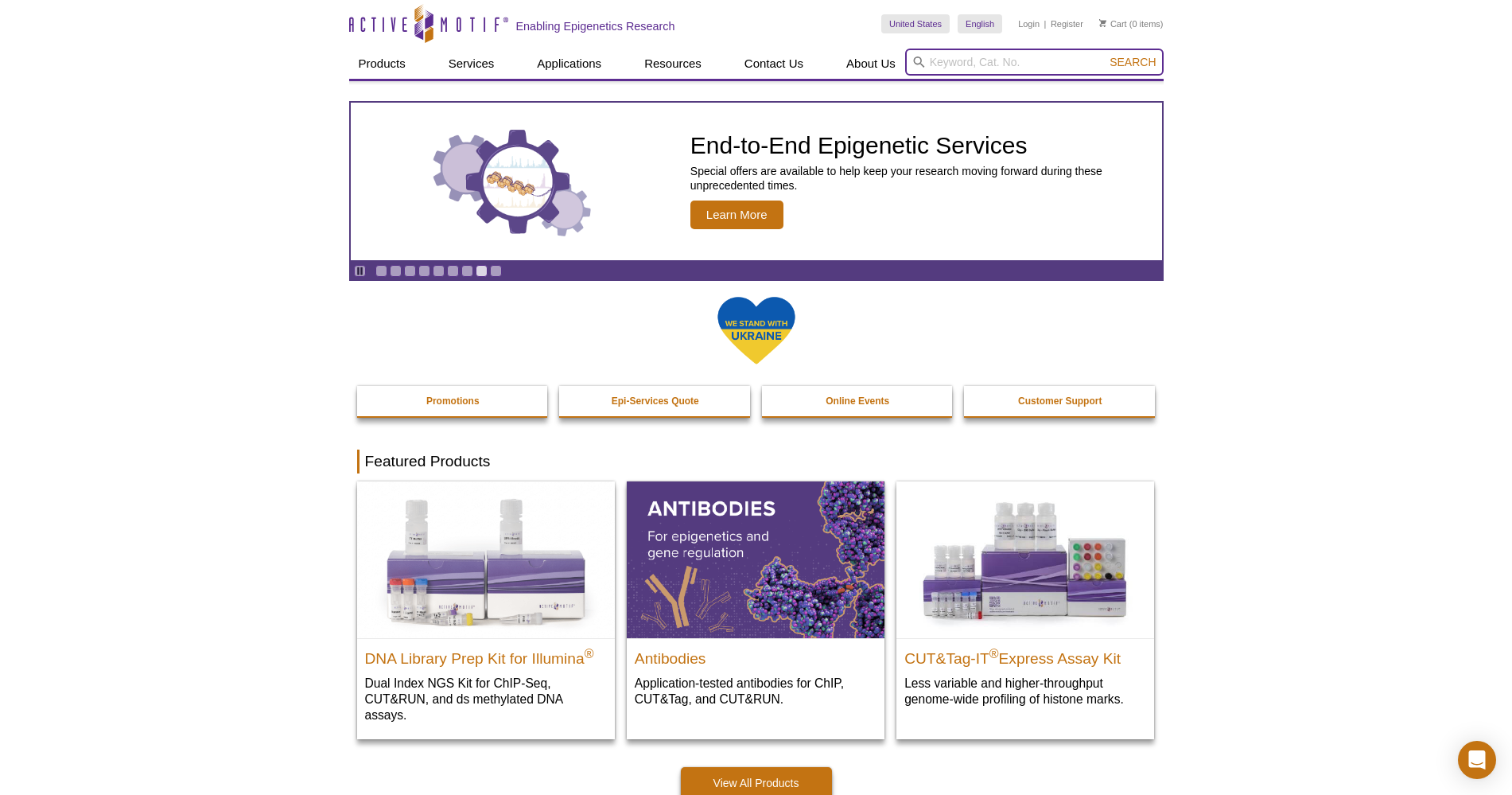 click at bounding box center [1034, 62] 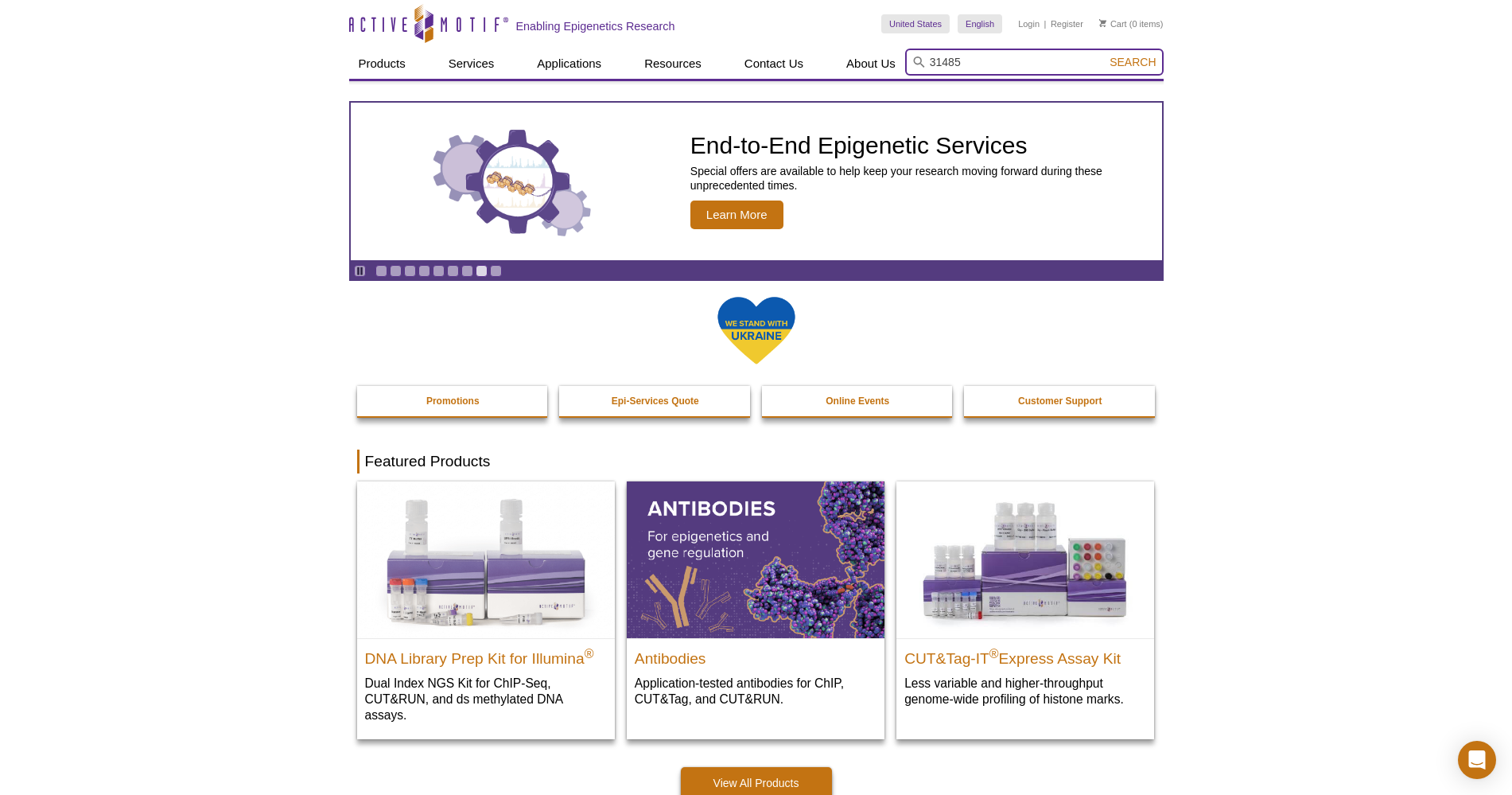 type on "31485" 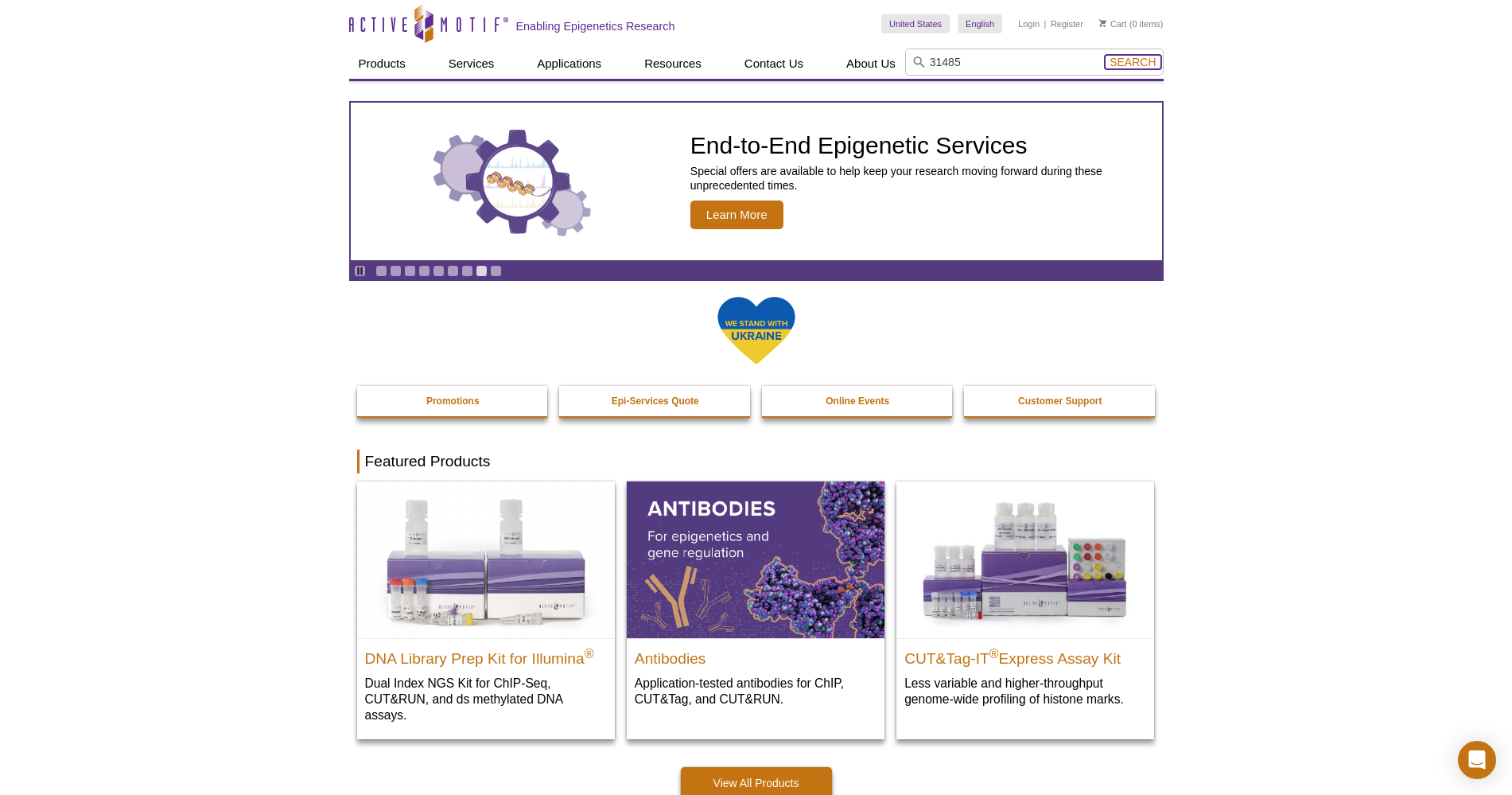 click on "Search" at bounding box center (1133, 62) 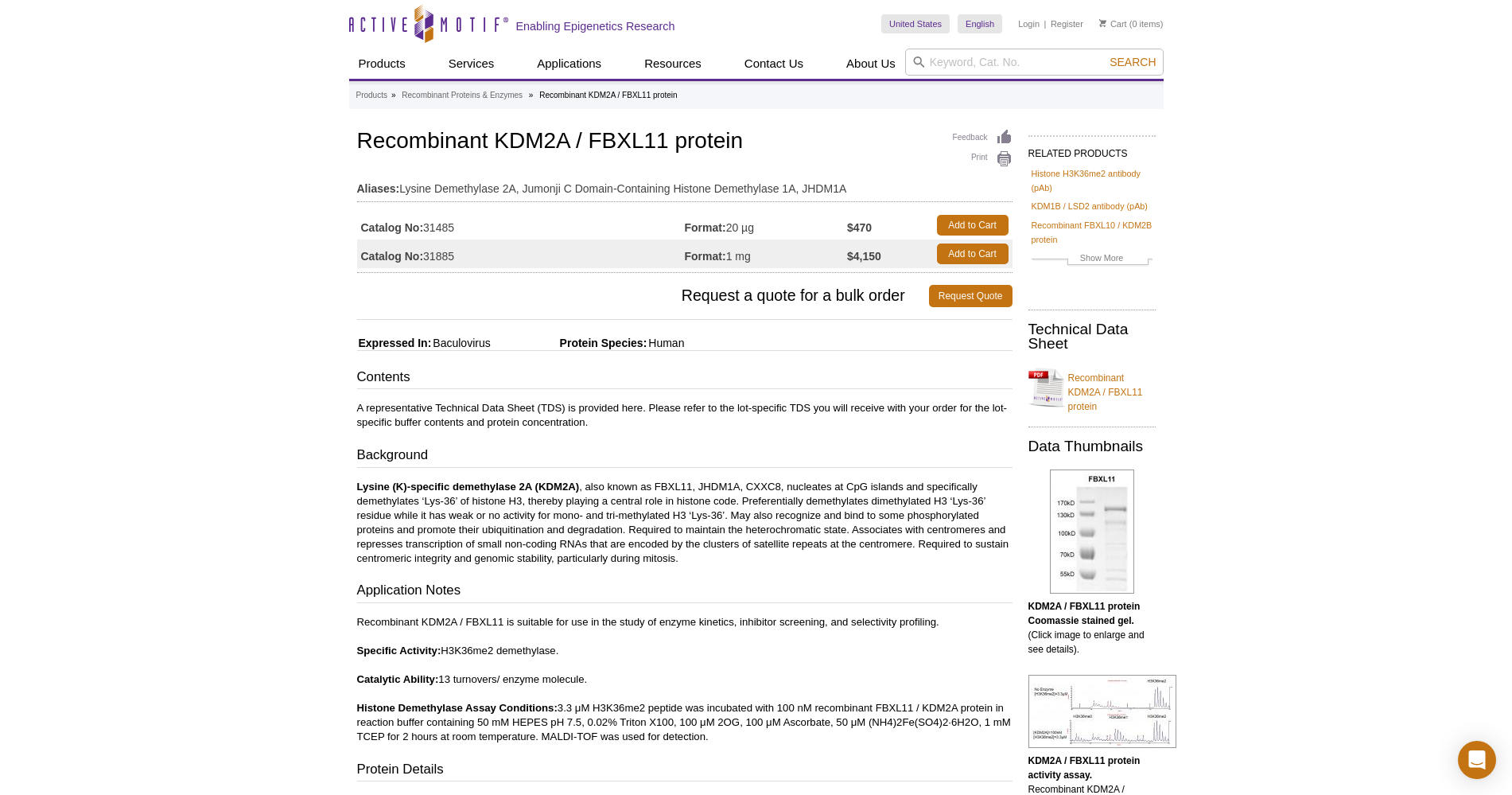 scroll, scrollTop: 0, scrollLeft: 0, axis: both 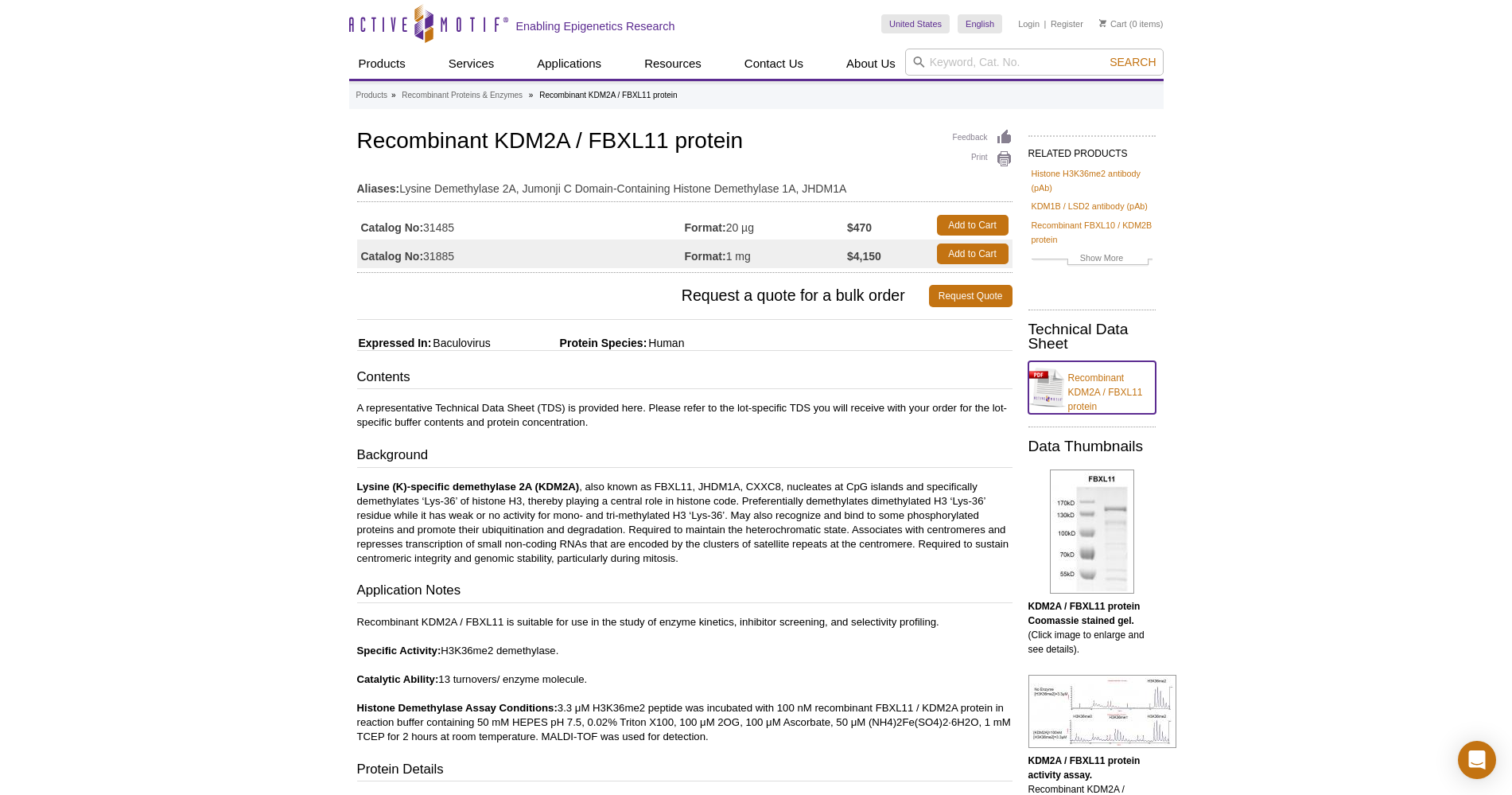 click on "Recombinant KDM2A / FBXL11 protein" at bounding box center [1092, 388] 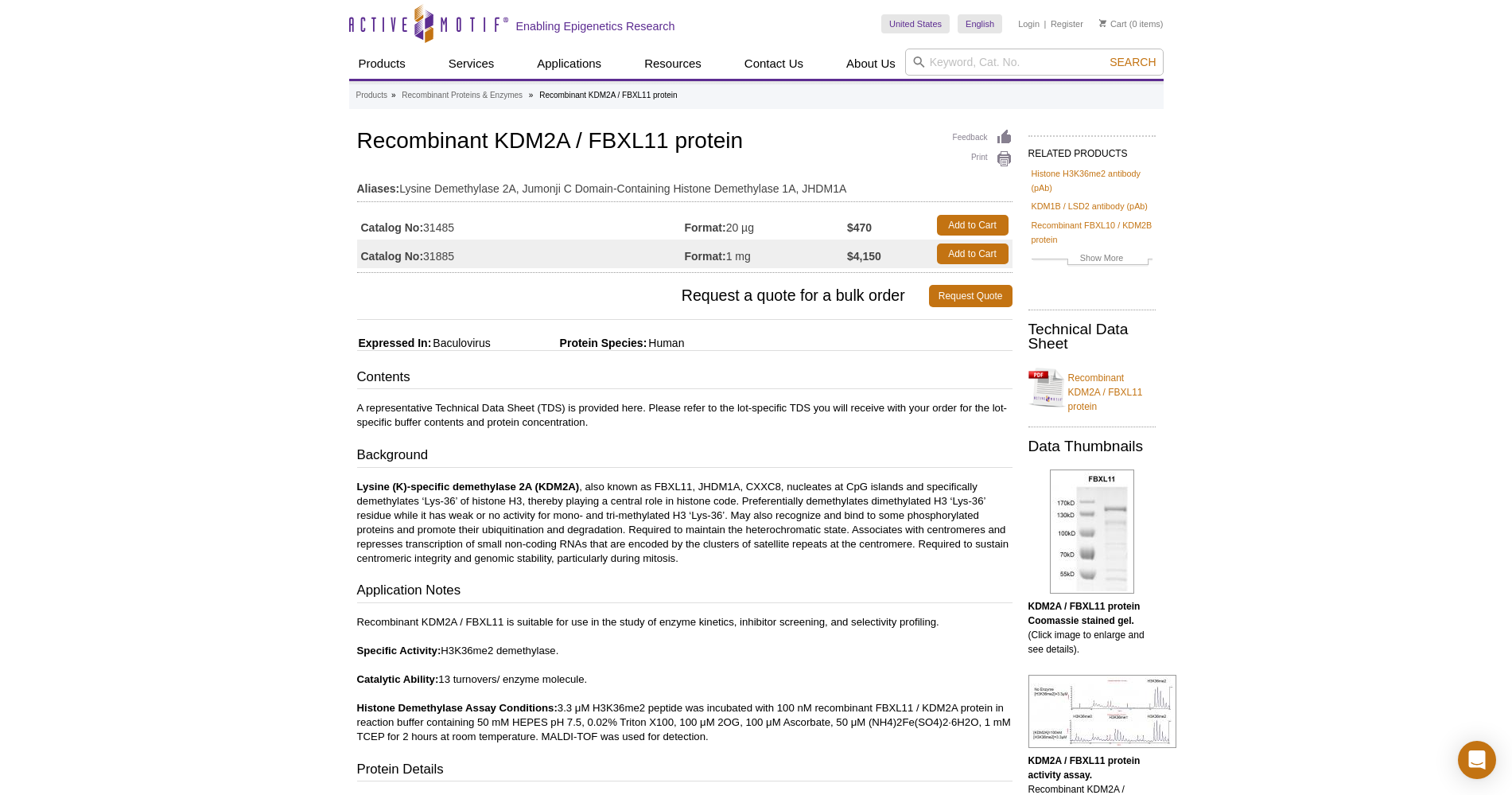 click on "Active Motif Logo
Enabling Epigenetics Research
0
Search
Skip to content
Active Motif Logo
Enabling Epigenetics Research
United States
United States
English
English
Japanese
Chinese" at bounding box center (756, 978) 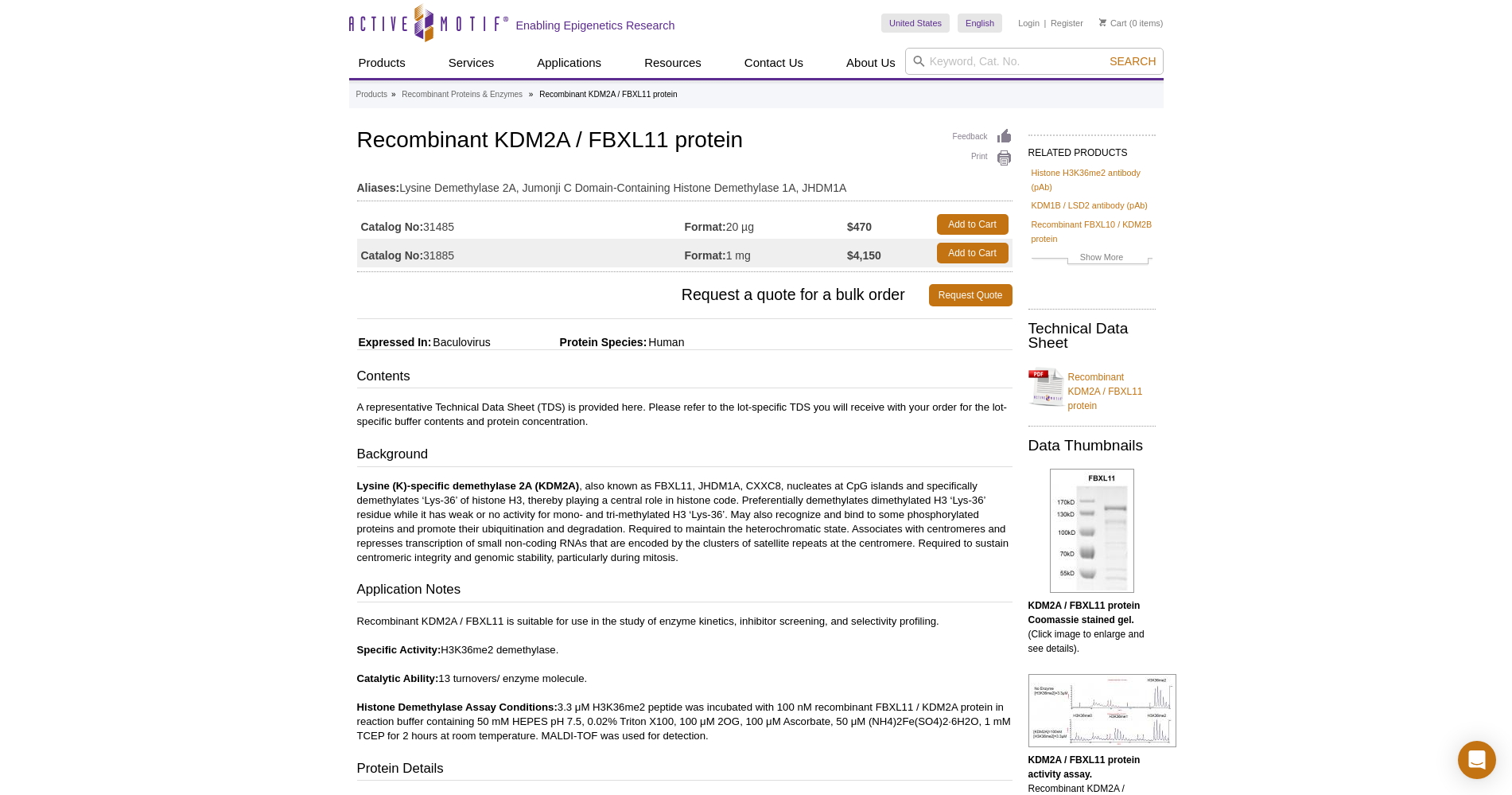 scroll, scrollTop: 0, scrollLeft: 0, axis: both 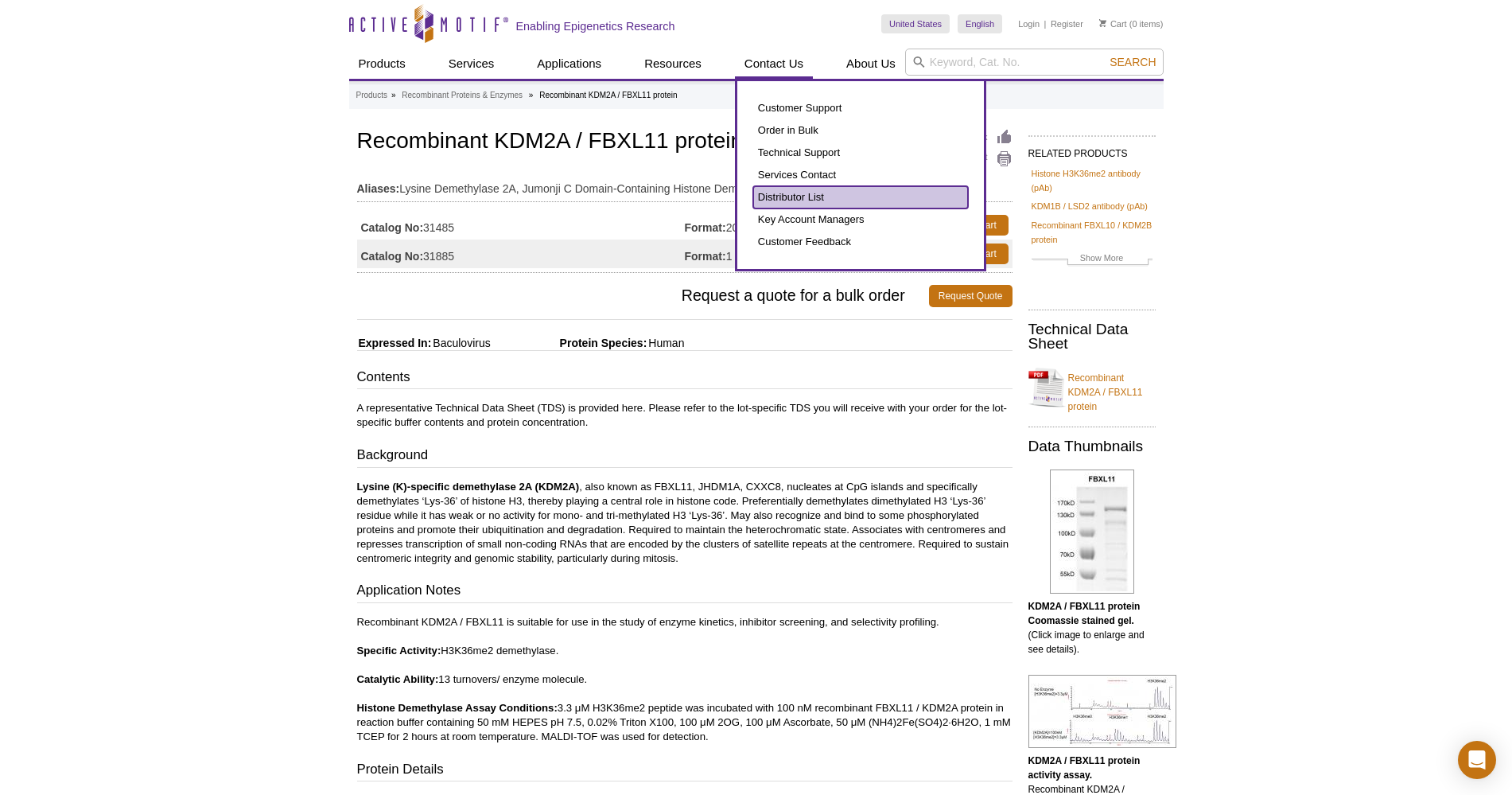click on "Distributor List" at bounding box center (861, 197) 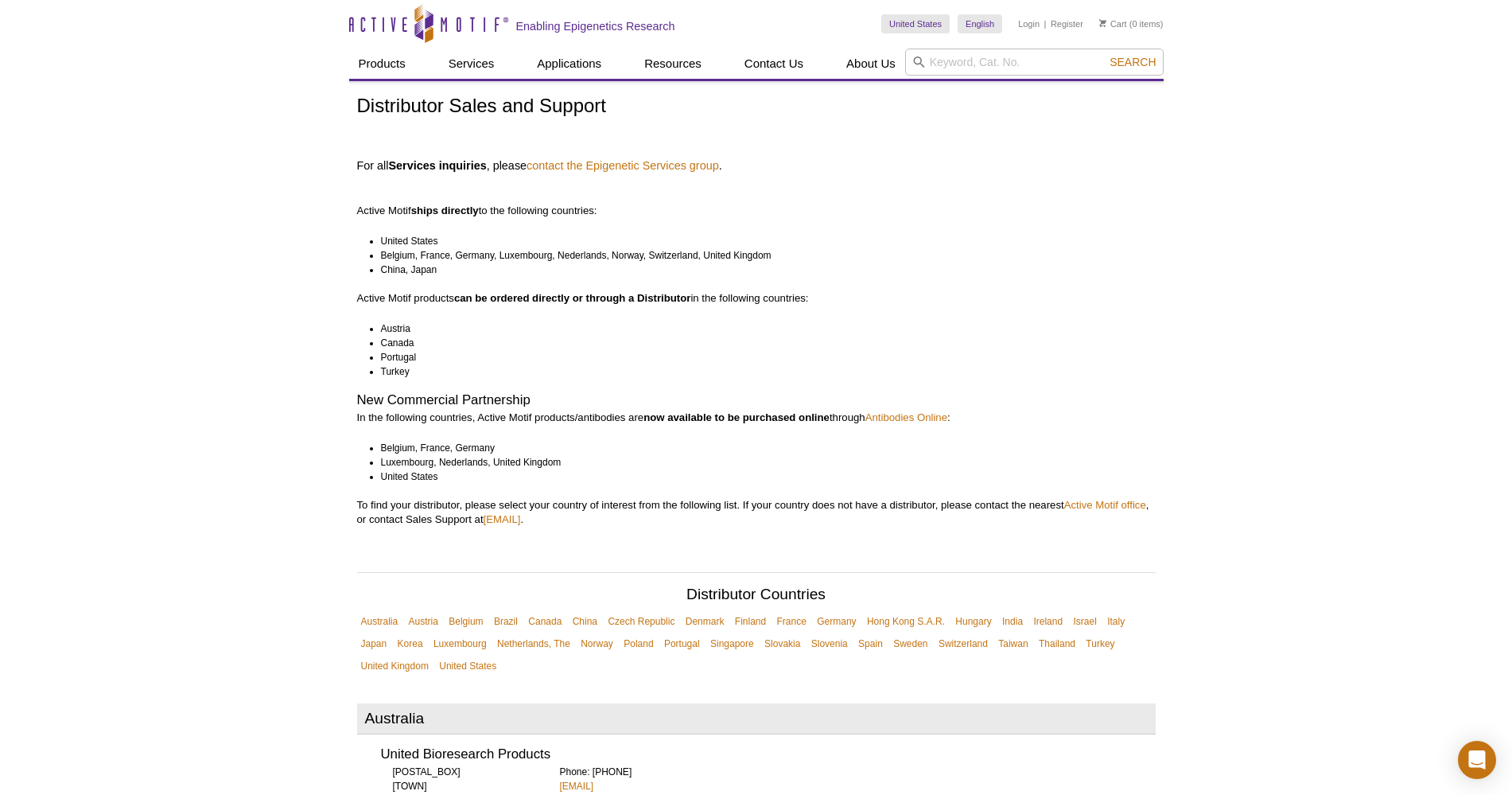 scroll, scrollTop: 0, scrollLeft: 0, axis: both 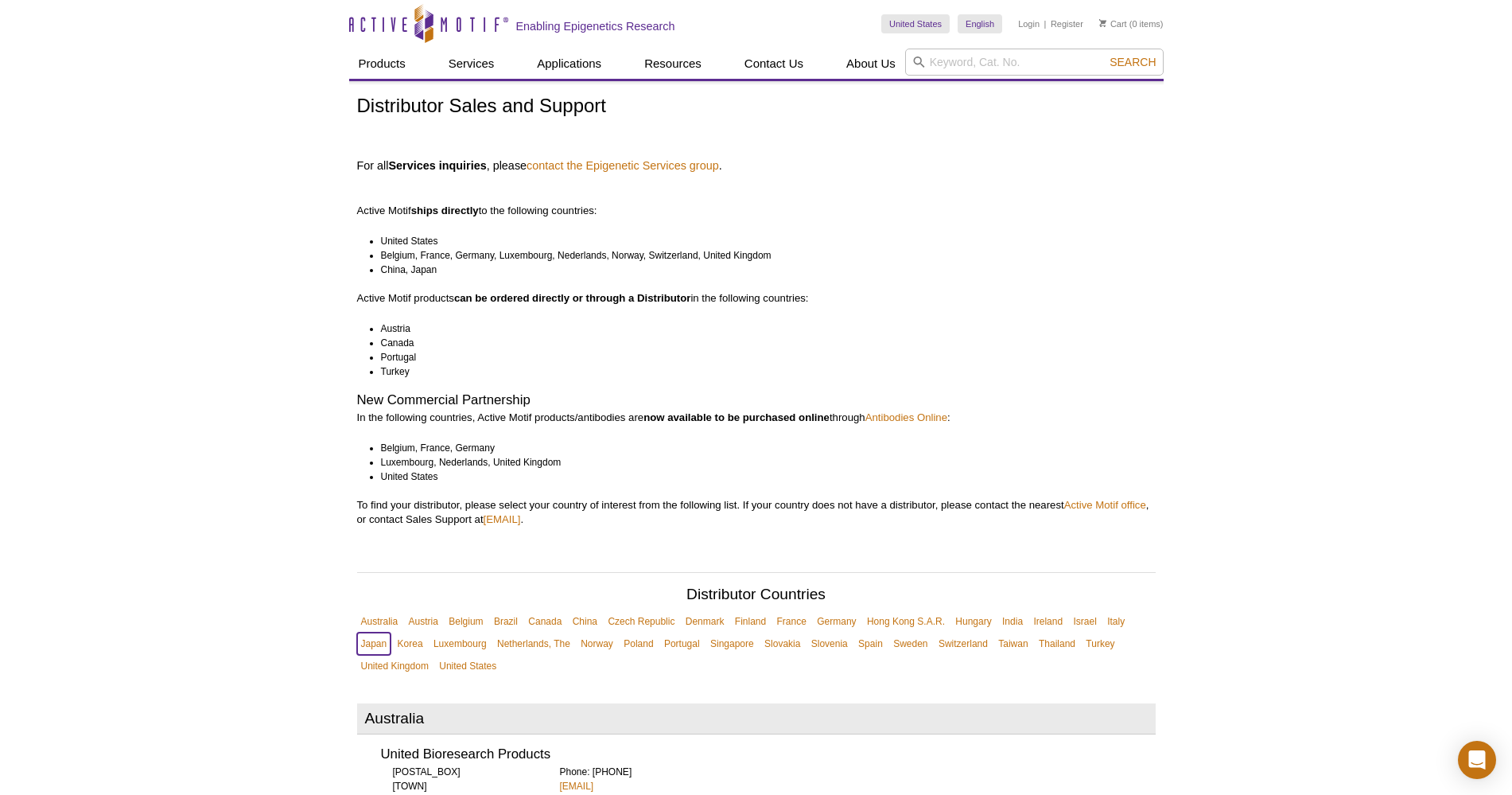 click on "Japan" at bounding box center (374, 644) 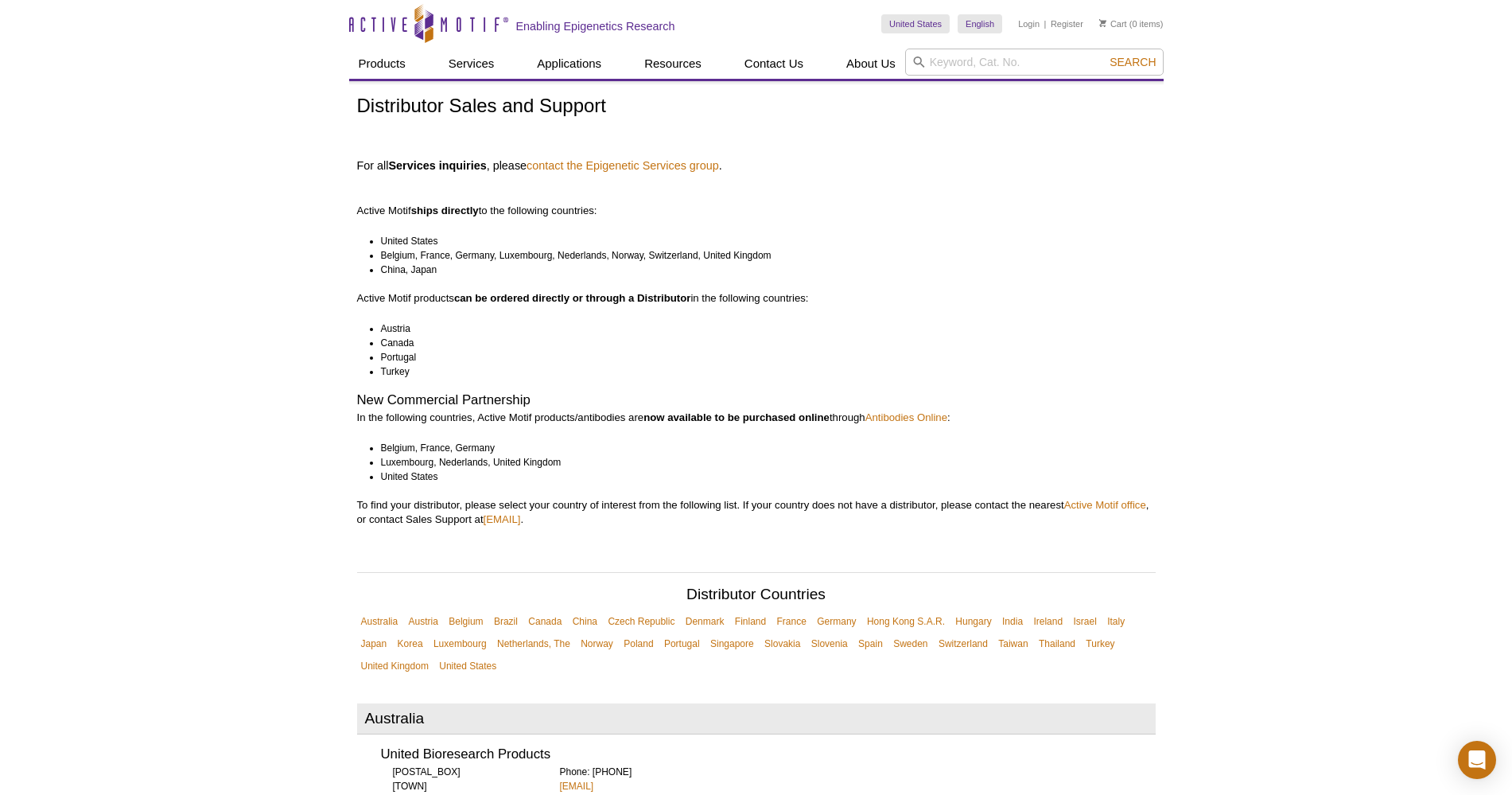 scroll, scrollTop: 3867, scrollLeft: 0, axis: vertical 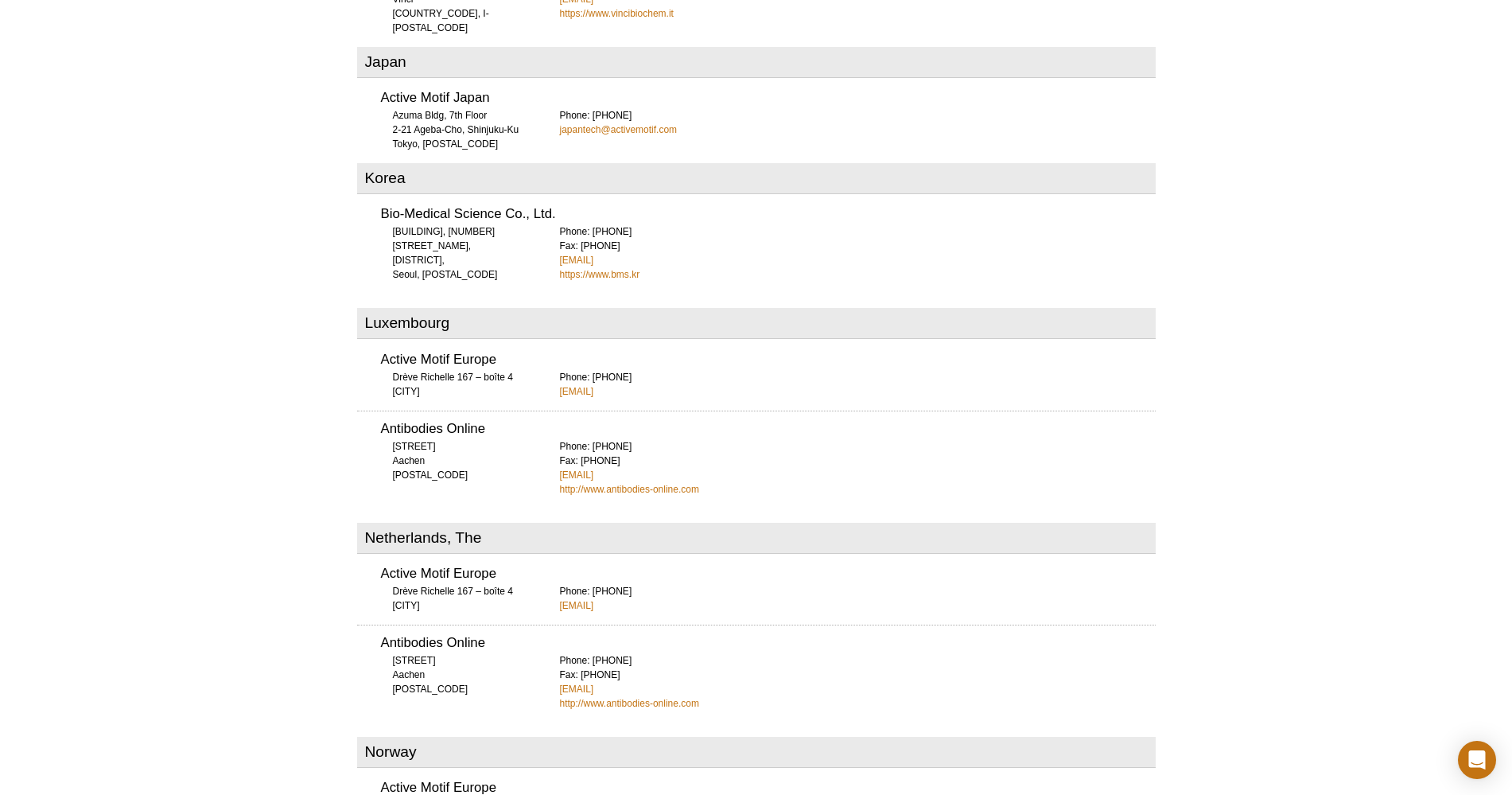 click on "Azuma Bldg, 7th Floor
2-21 Ageba-Cho, Shinjuku-Ku
Tokyo, 162-0824" at bounding box center (461, 130) 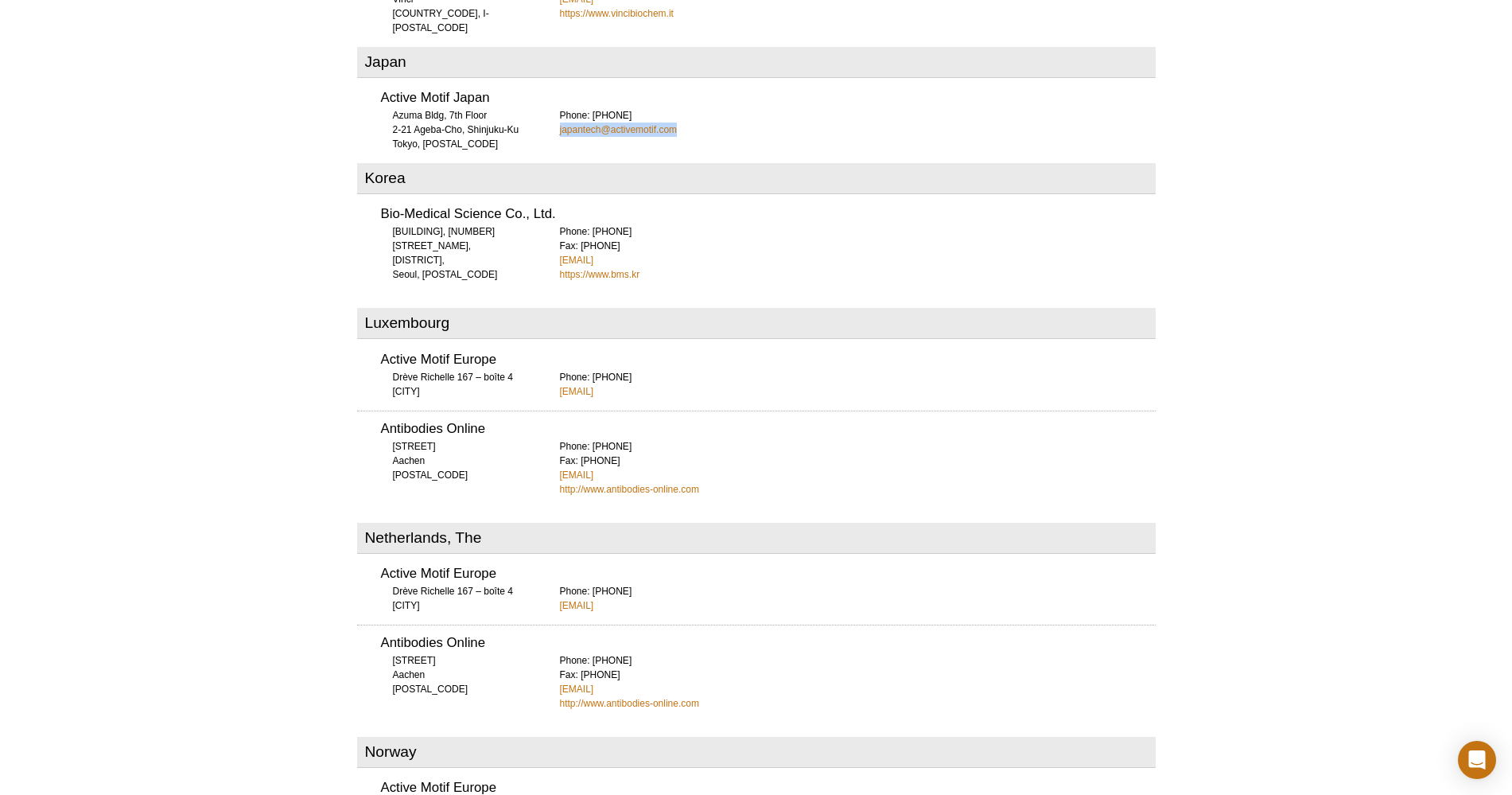 drag, startPoint x: 552, startPoint y: 87, endPoint x: 682, endPoint y: 87, distance: 130 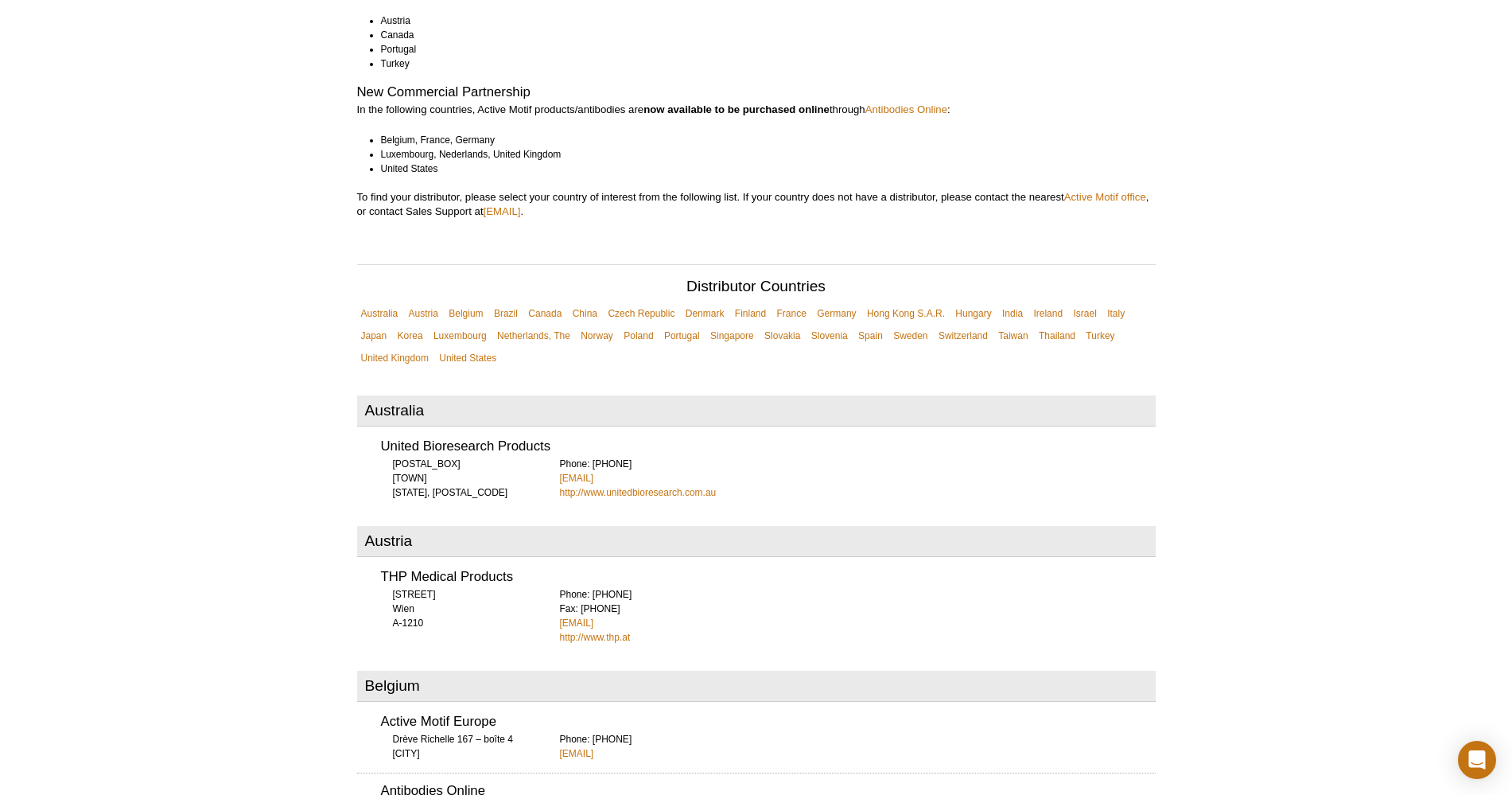 scroll, scrollTop: 0, scrollLeft: 0, axis: both 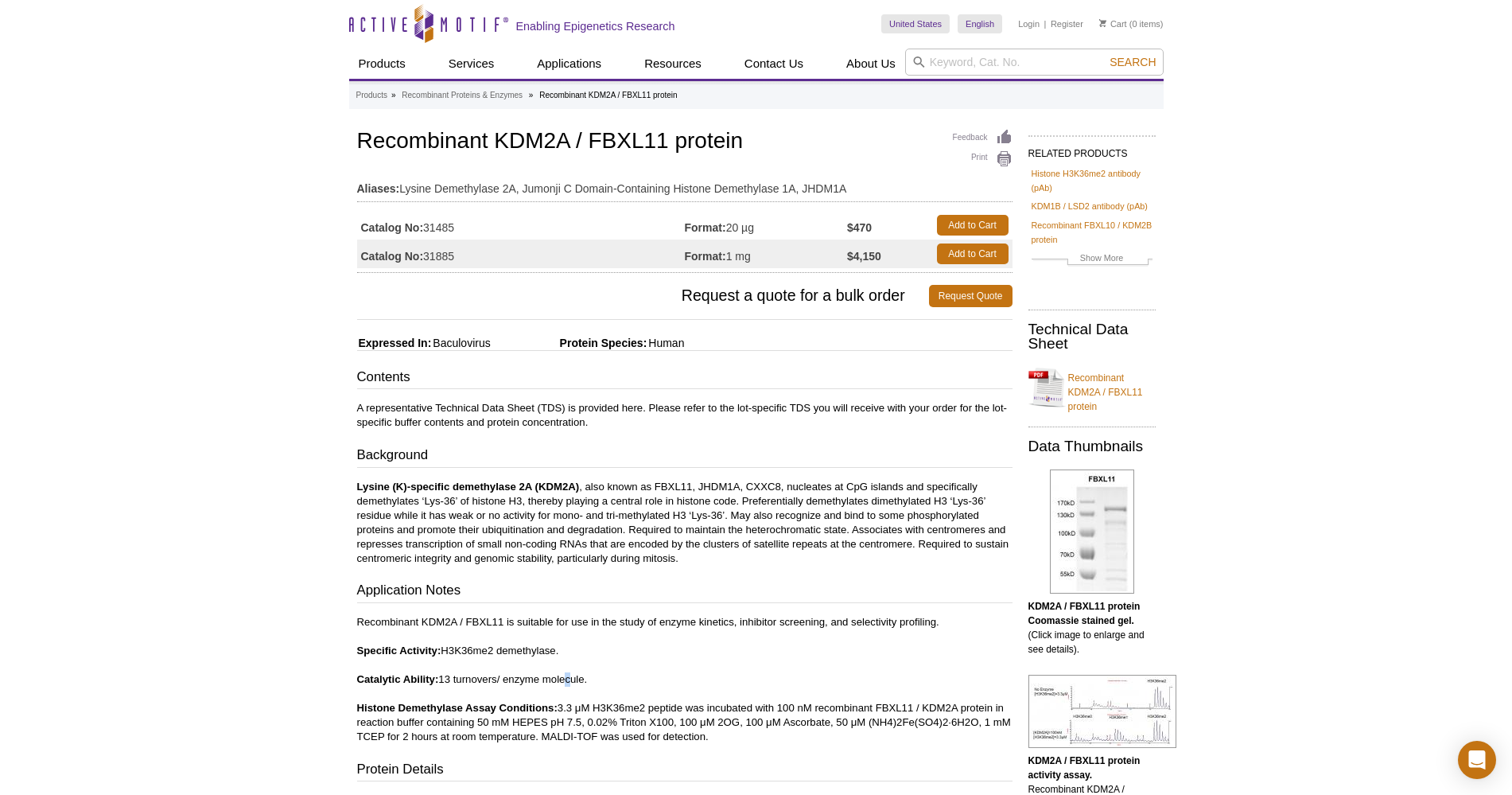 click on "Recombinant KDM2A / FBXL11 is suitable for use in the study of enzyme kinetics, inhibitor screening, and selectivity profiling. Specific Activity:  H3K36me2 demethylase. Catalytic Ability:  13 turnovers/ enzyme molecule. Histone Demethylase Assay Conditions:  3.3 μM H3K36me2 peptide was incubated with 100 nM recombinant FBXL11 / KDM2A protein in reaction buffer containing 50 mM HEPES pH 7.5, 0.02% Triton X100, 100 μM 2OG, 100 μM Ascorbate, 50 μM (NH4)2Fe(SO4)2·6H2O, 1 mM TCEP for 2 hours at room temperature. MALDI-TOF was used for detection." at bounding box center (685, 680) 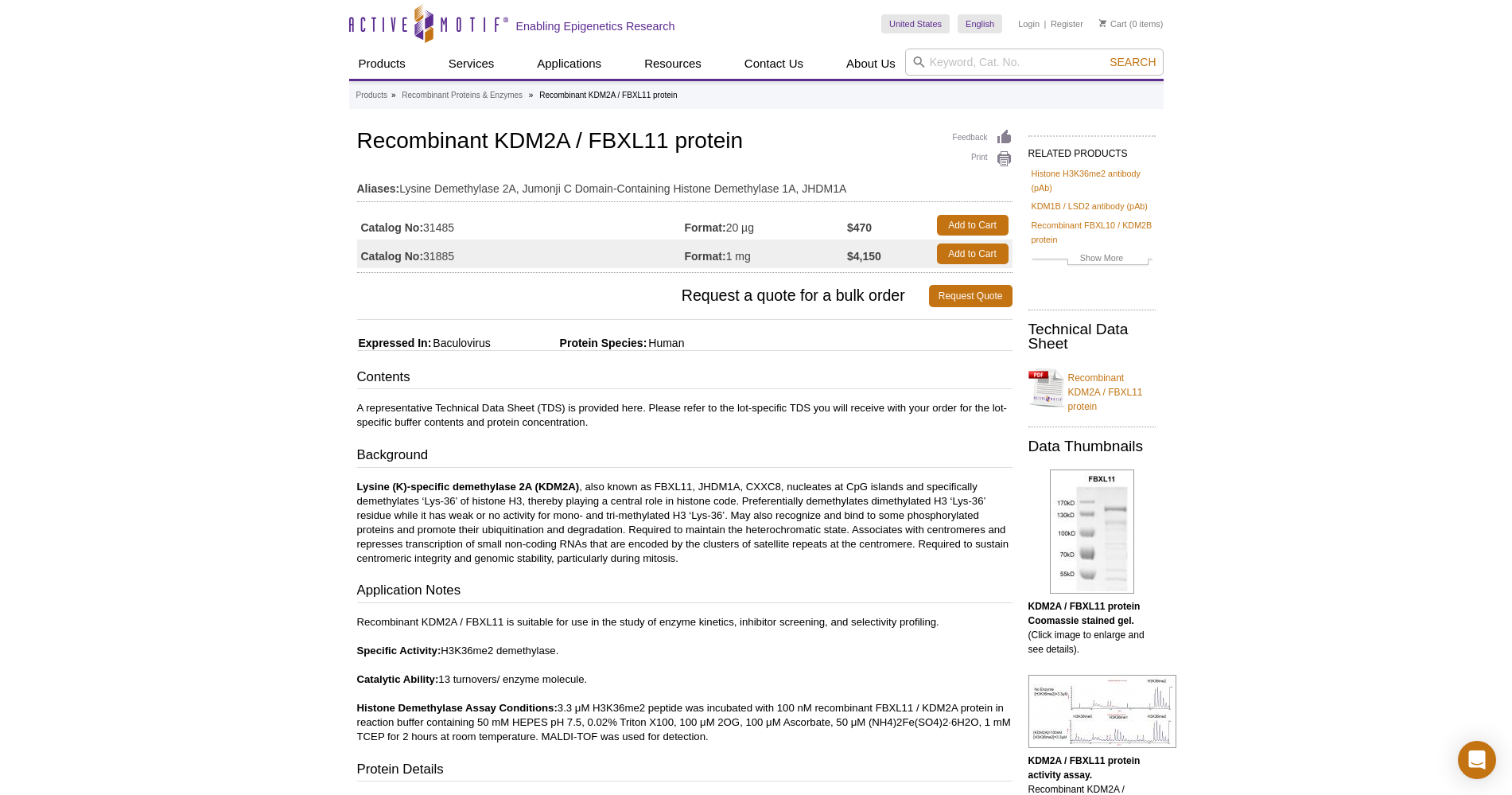 scroll, scrollTop: 0, scrollLeft: 0, axis: both 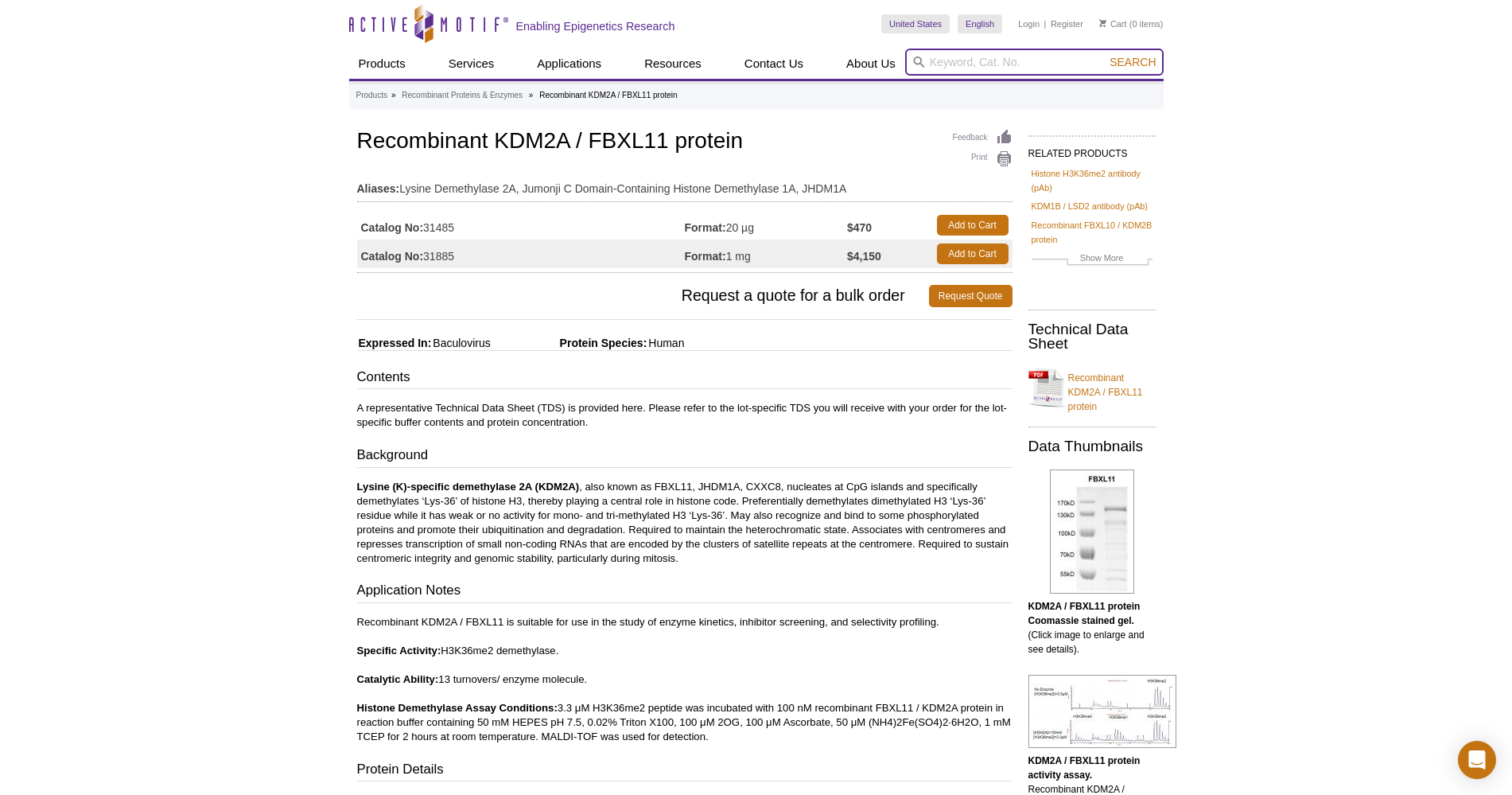 click at bounding box center (1034, 62) 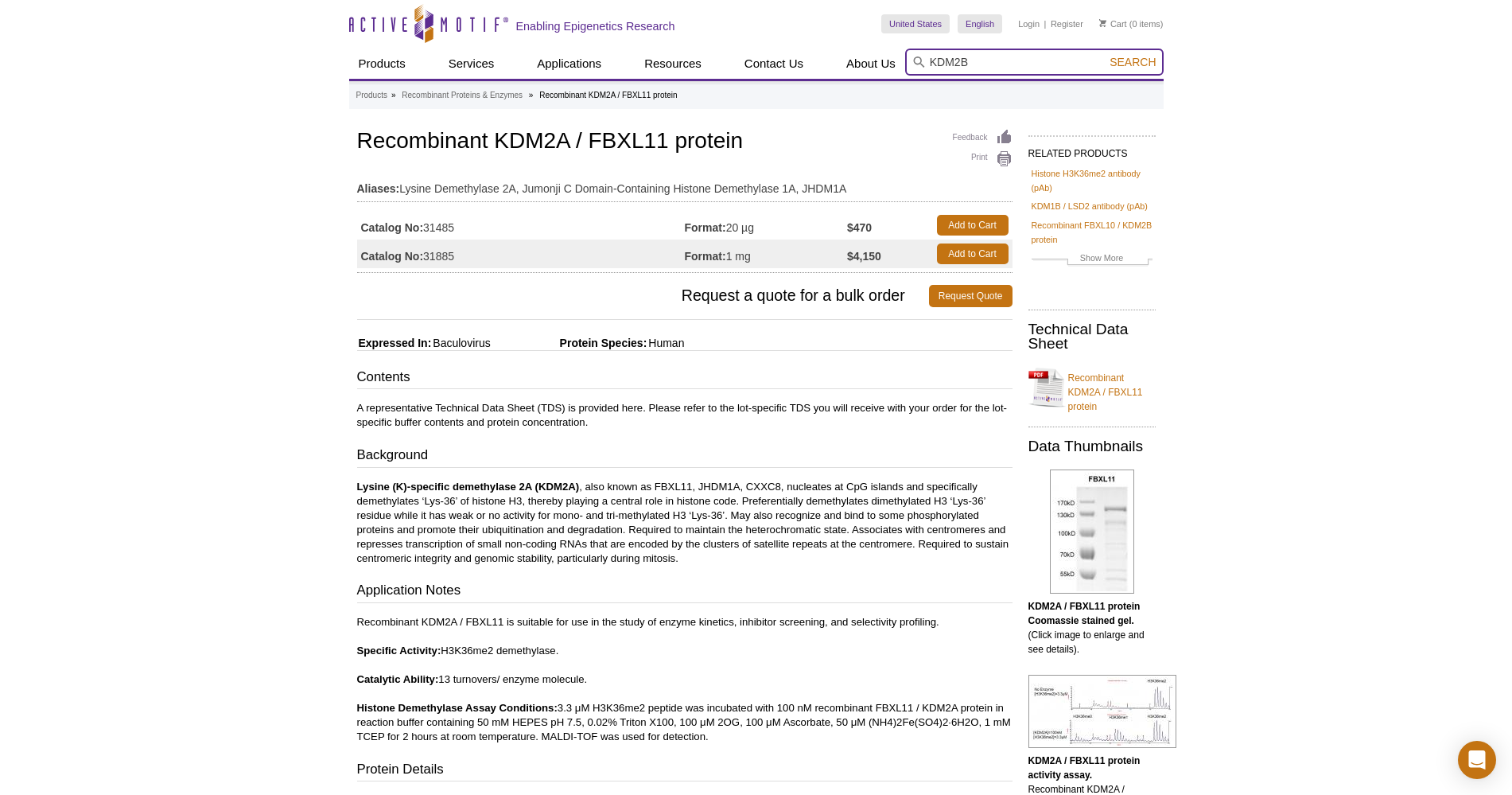 click on "Search" at bounding box center [1133, 62] 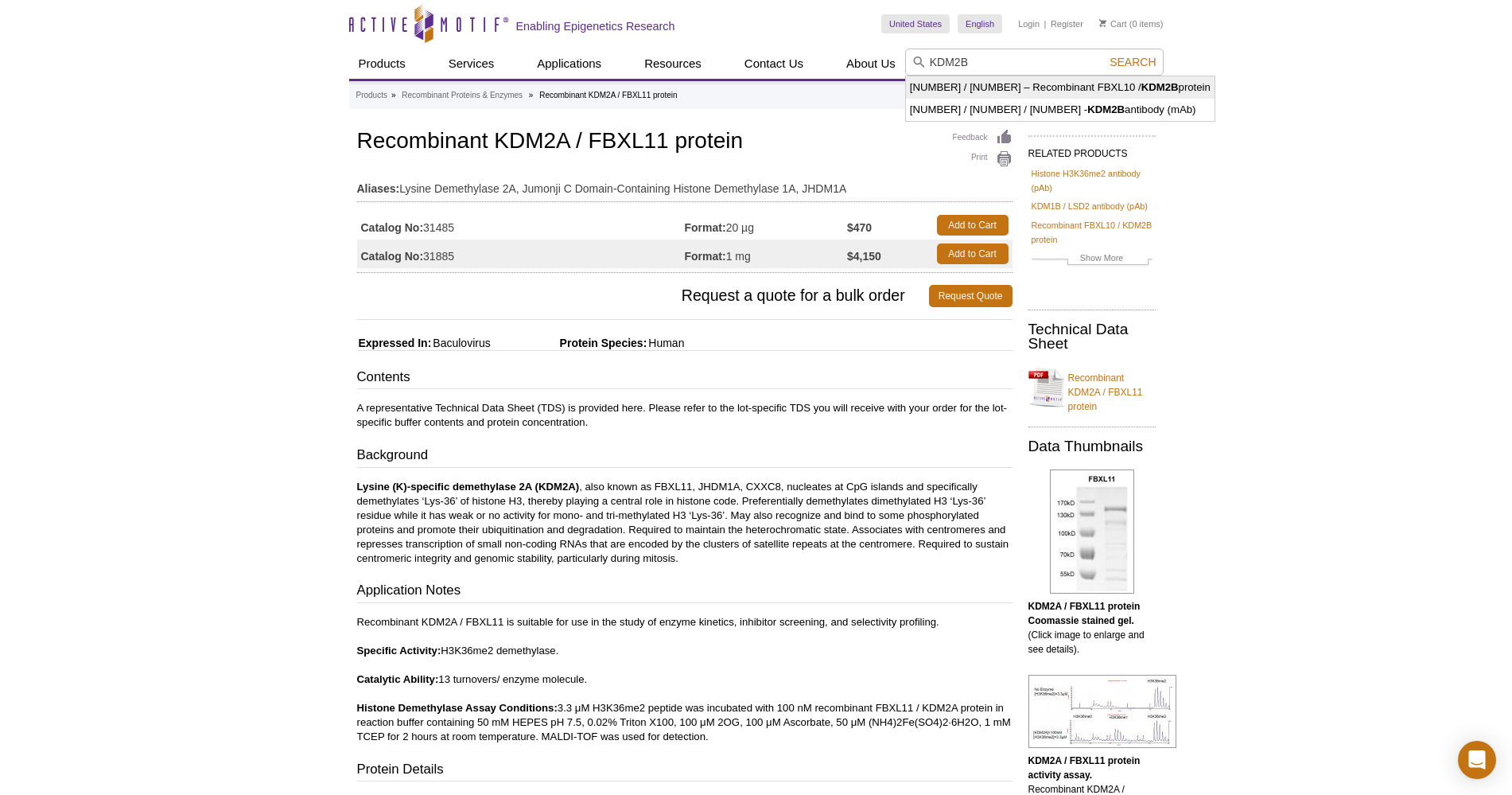 click on "31455 / 31855 – Recombinant FBXL10 /  KDM2B  protein" at bounding box center [1060, 88] 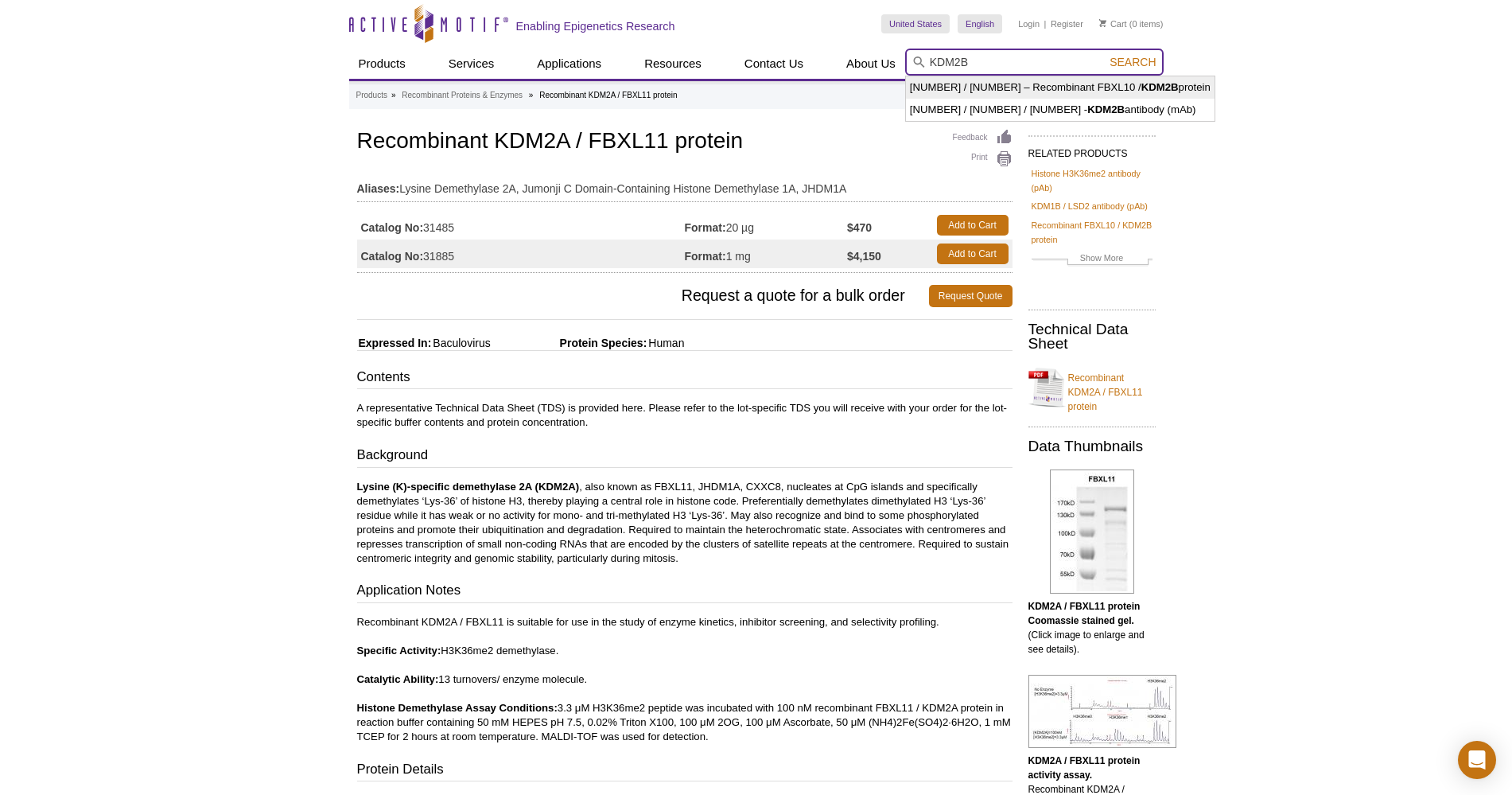 type on "31455 / 31855 – Recombinant FBXL10 / KDM2B protein" 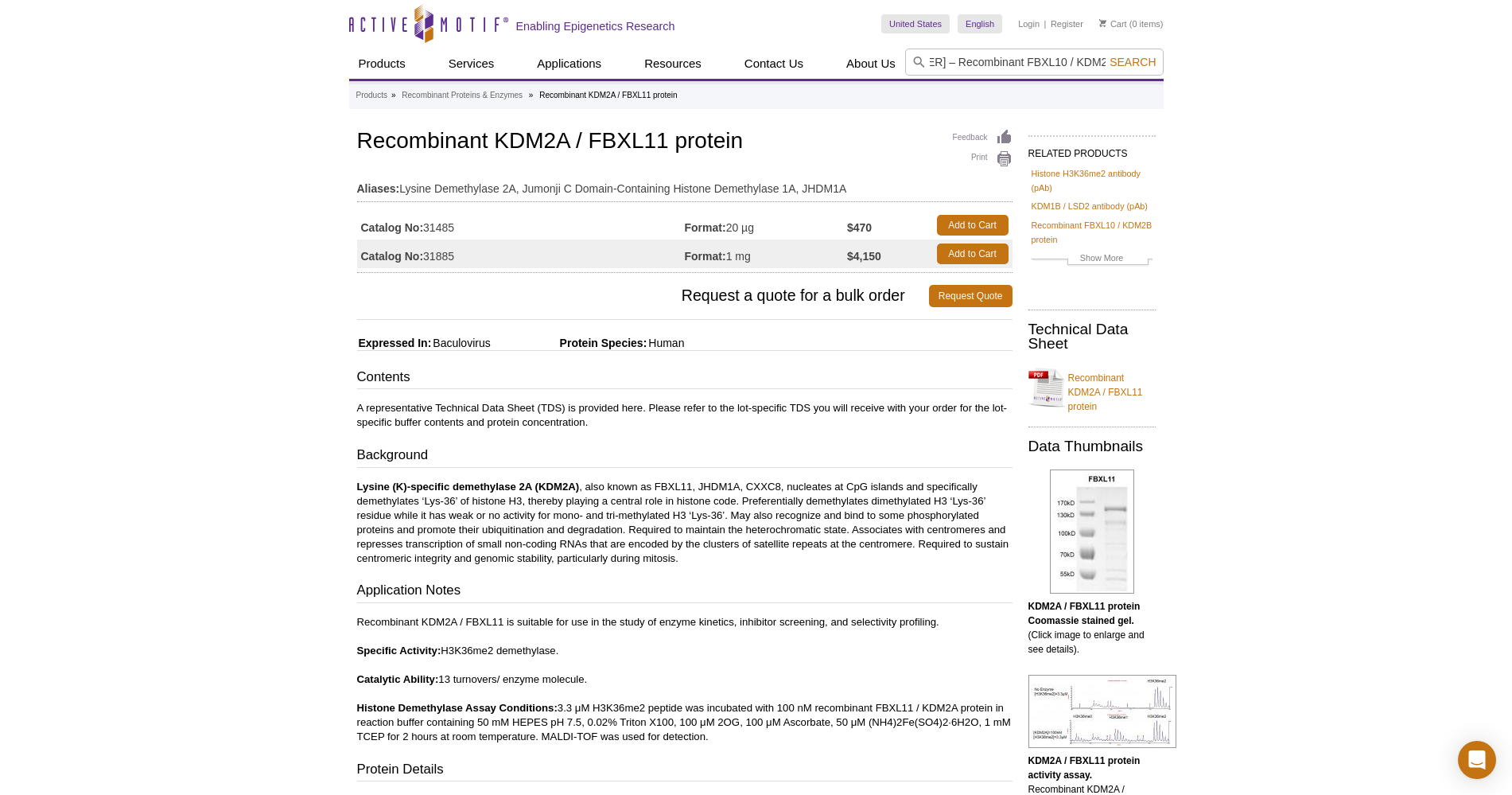 scroll, scrollTop: 0, scrollLeft: 0, axis: both 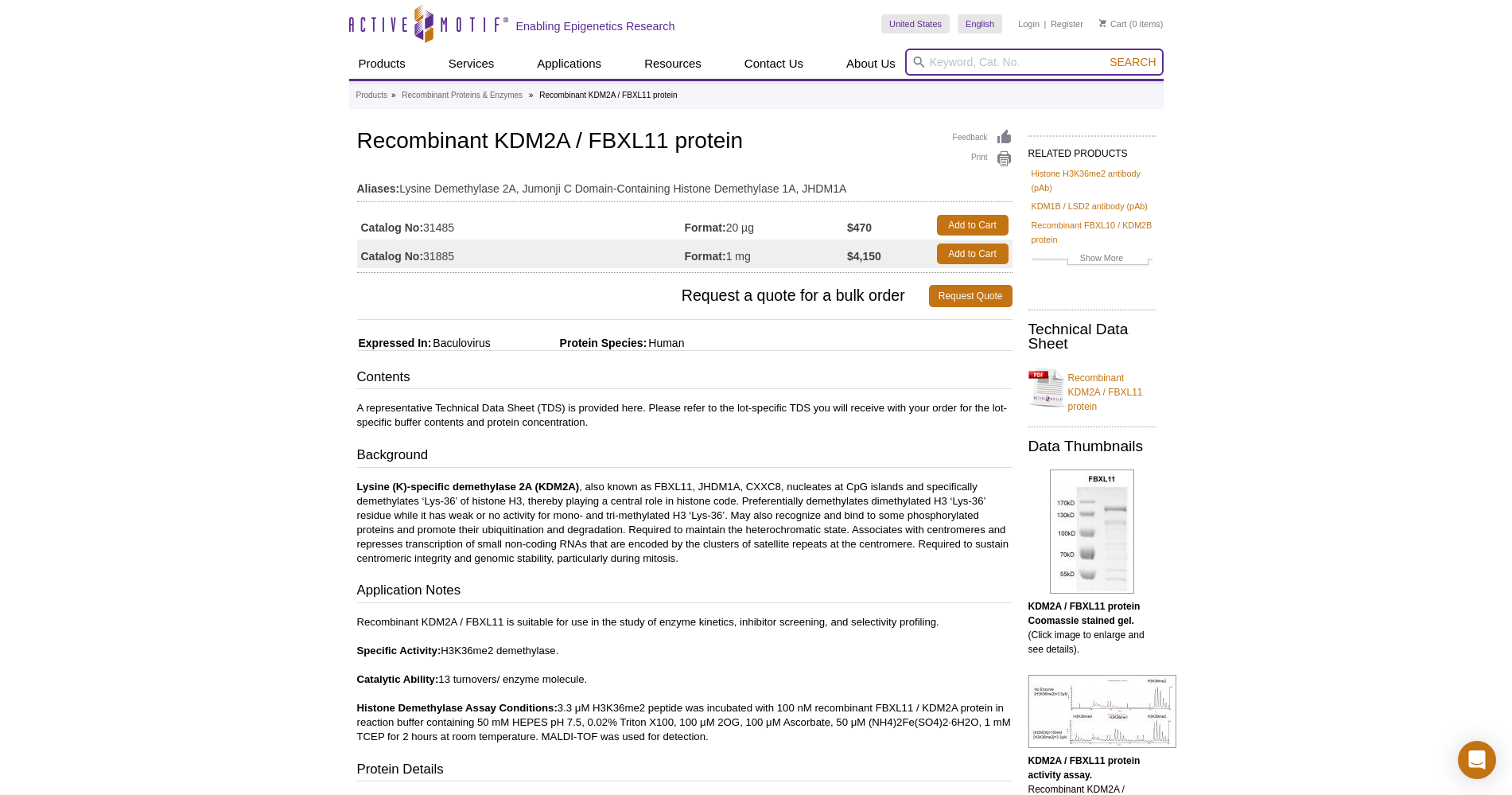 click at bounding box center [1034, 62] 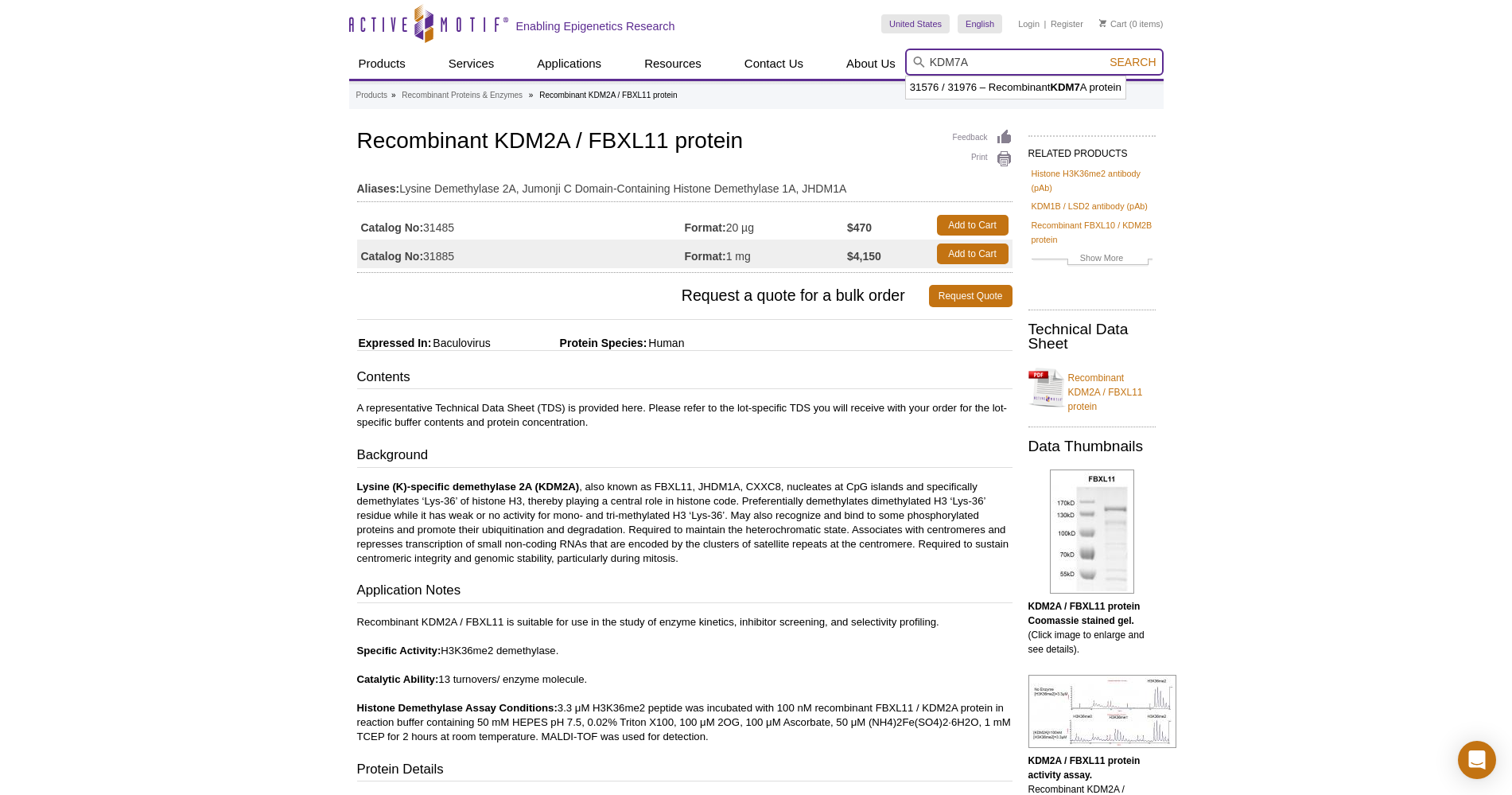 click on "Search" at bounding box center (1133, 62) 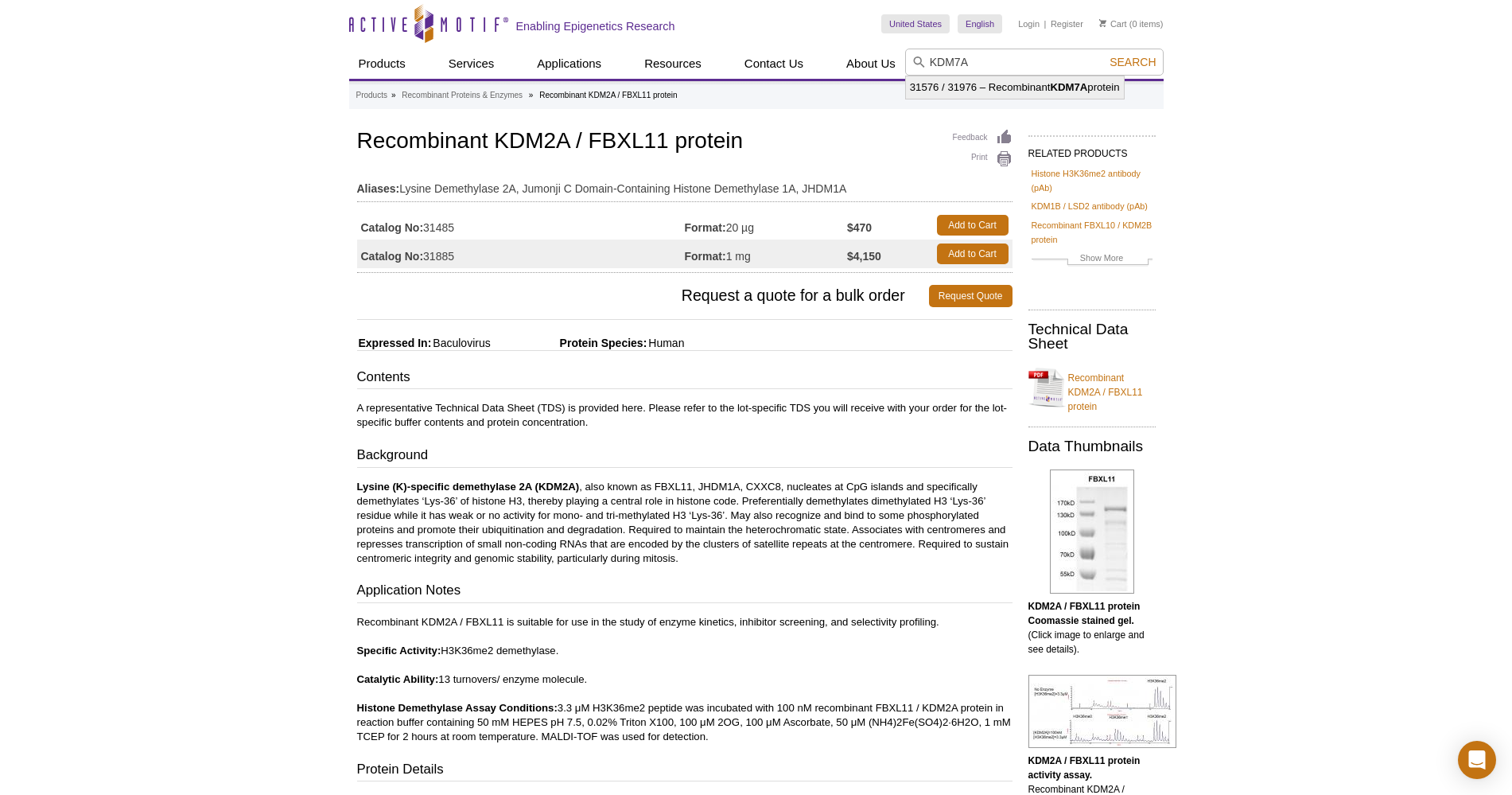 click on "31576 / 31976 – Recombinant  KDM7A  protein" at bounding box center [1015, 88] 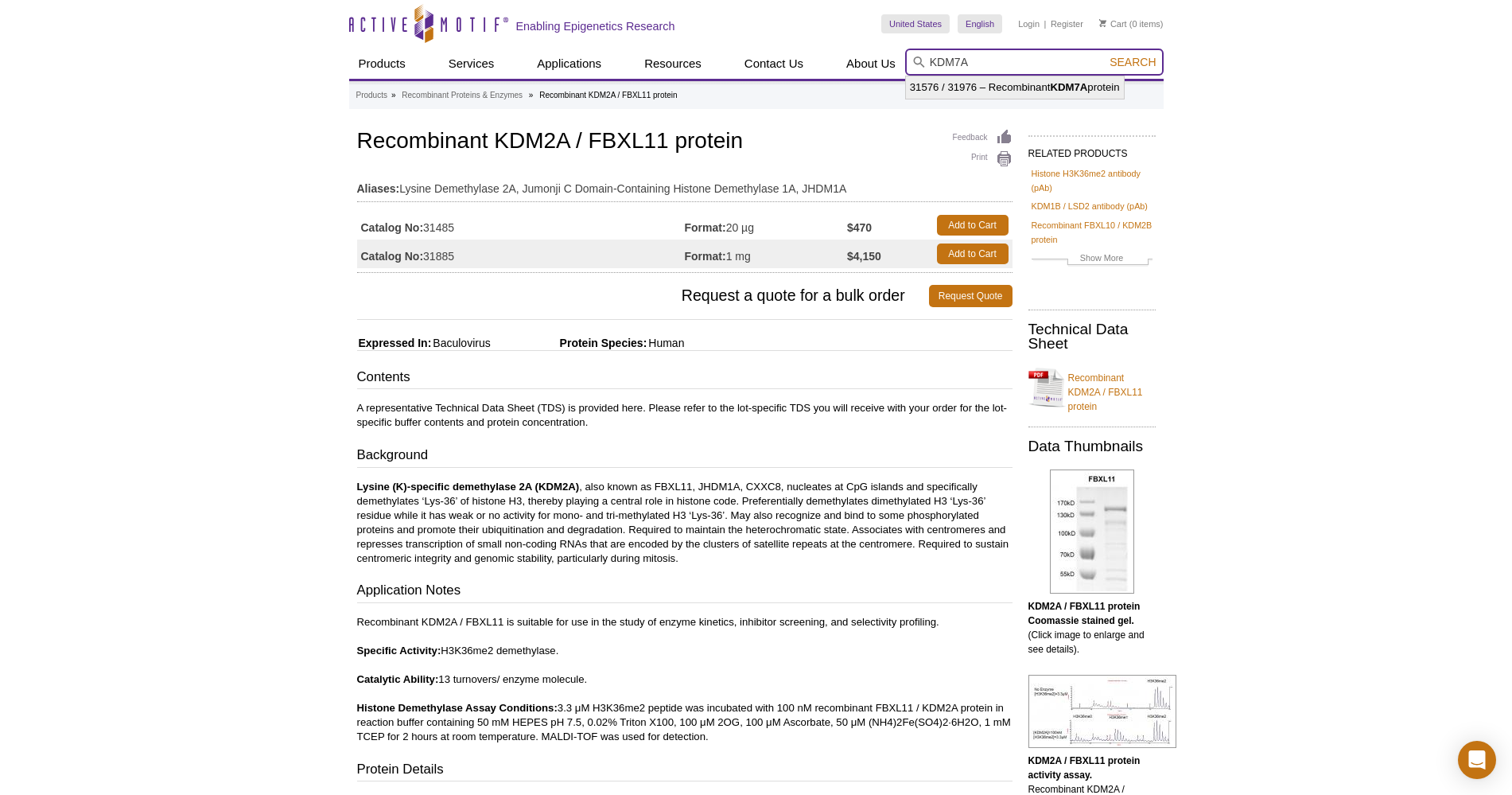 type on "31576 / 31976 – Recombinant KDM7A protein" 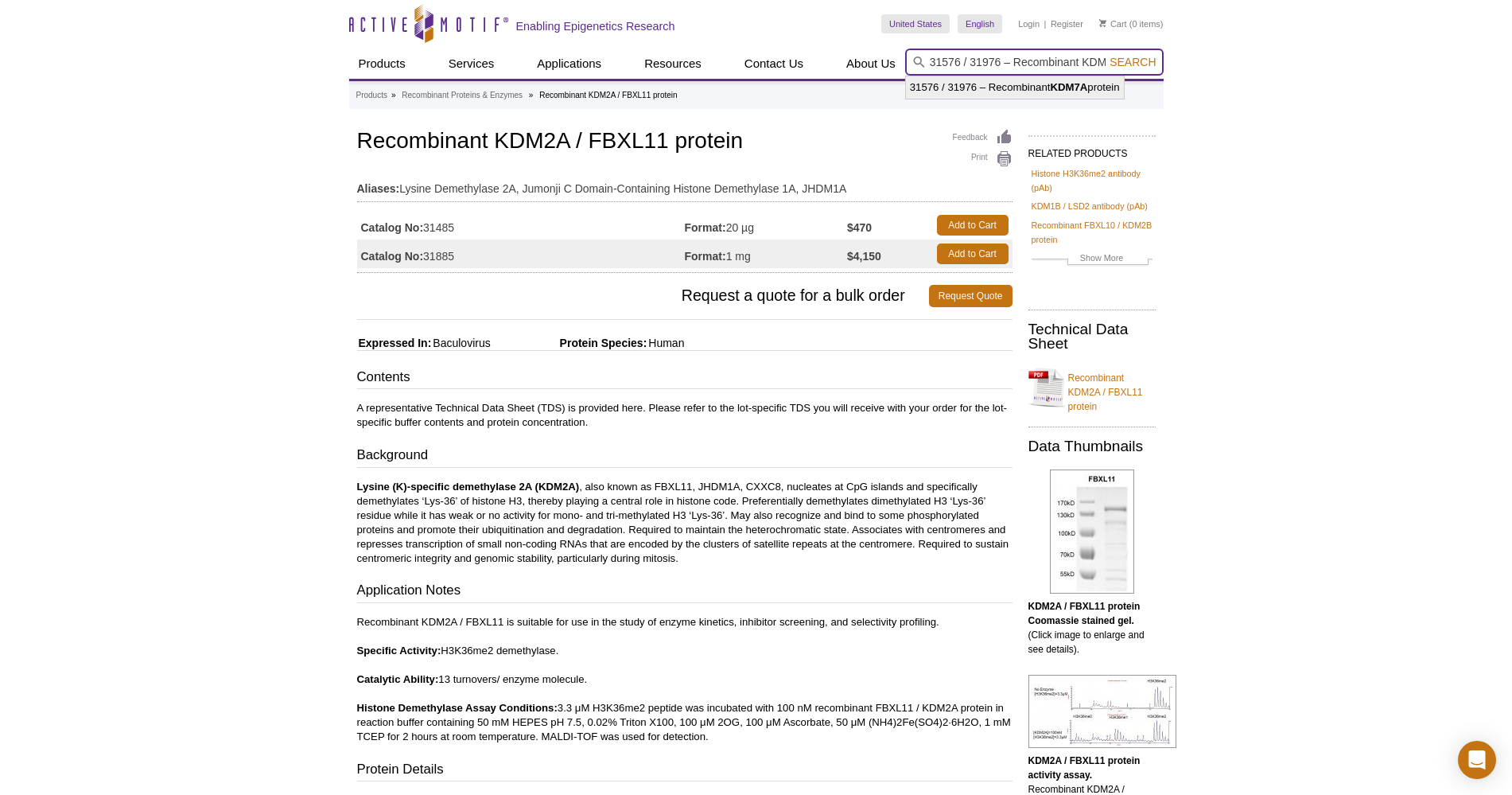 scroll, scrollTop: 0, scrollLeft: 52, axis: horizontal 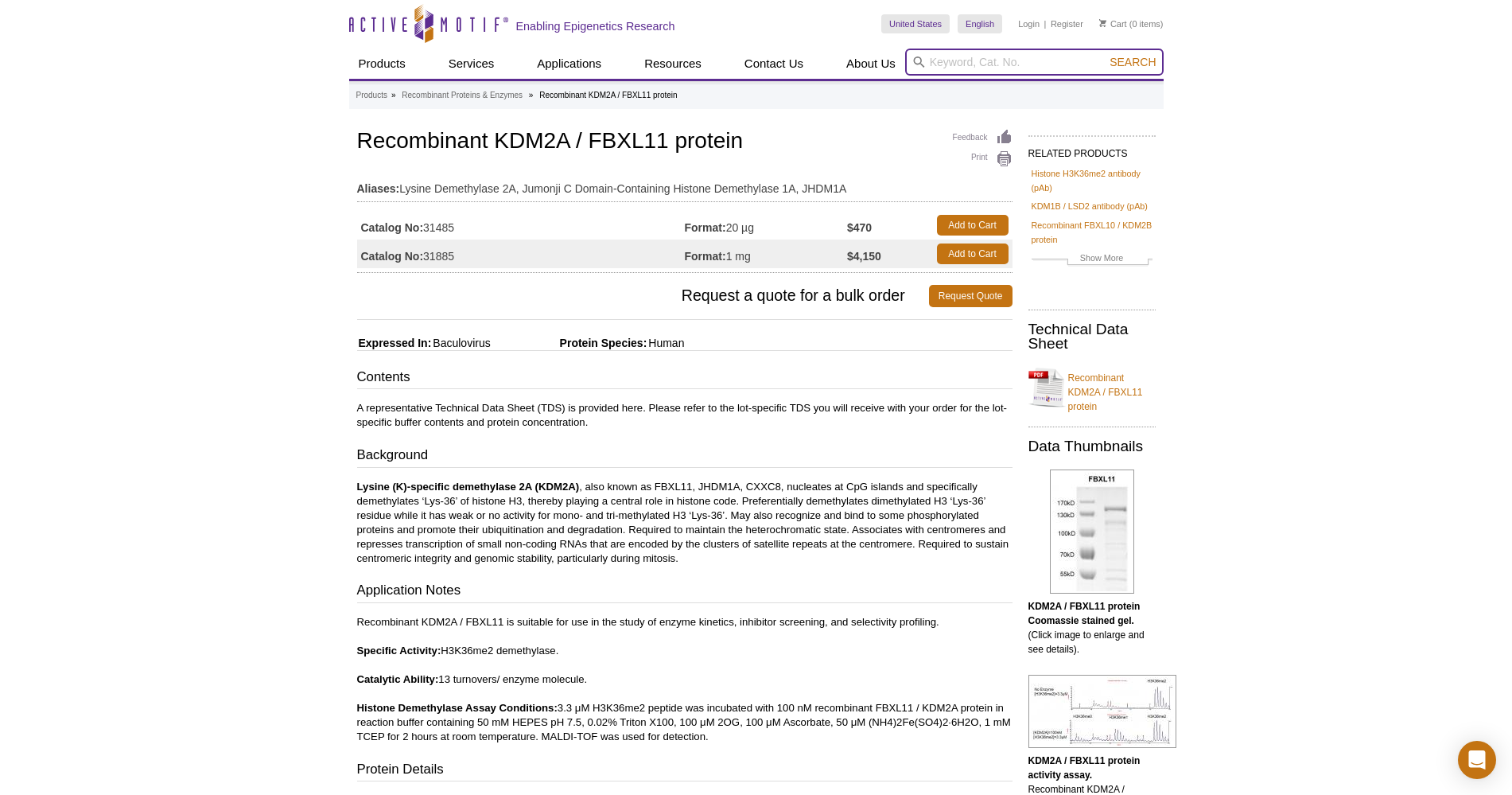 click at bounding box center [1034, 62] 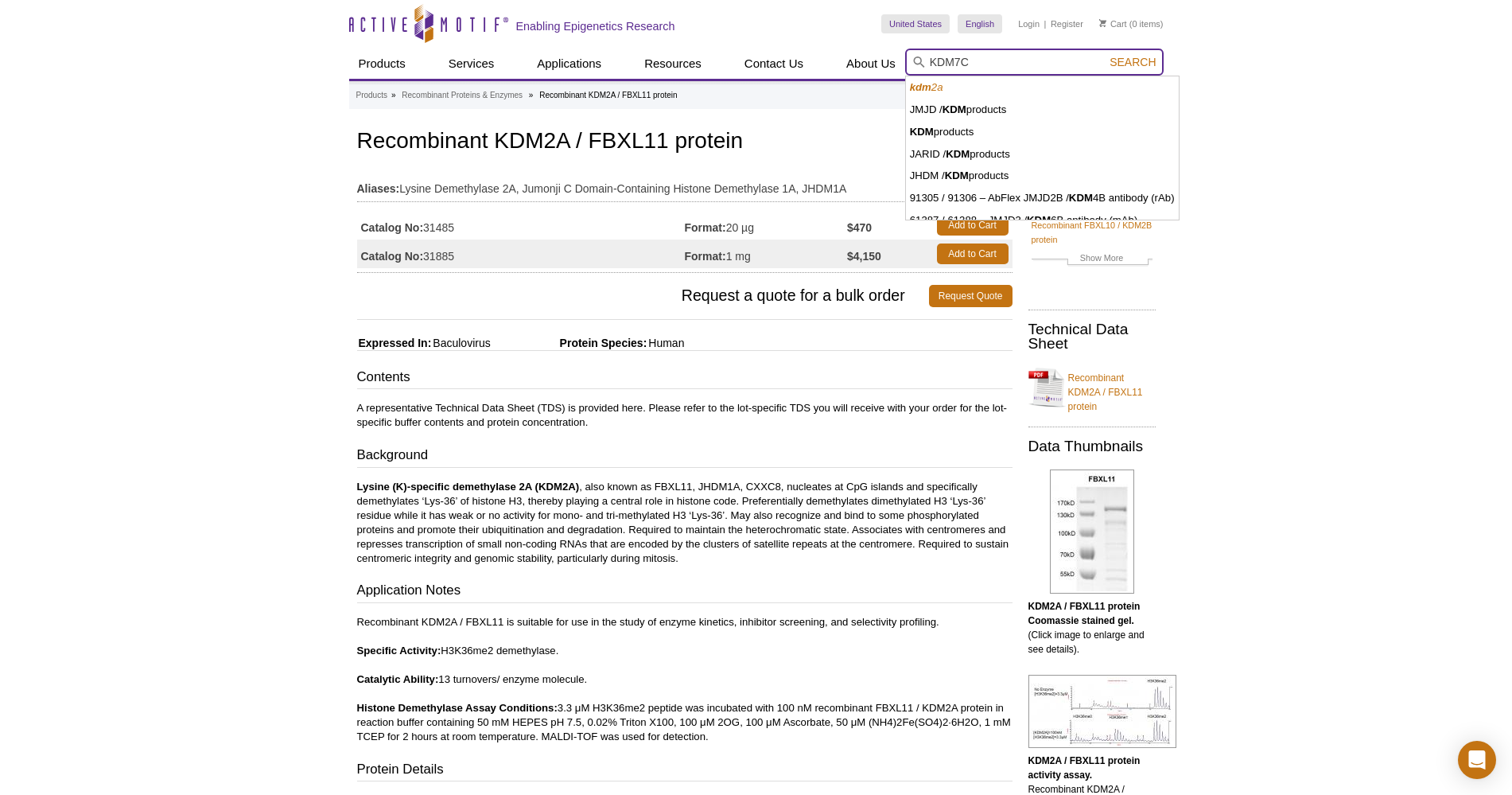 click on "KDM7C" at bounding box center (1034, 62) 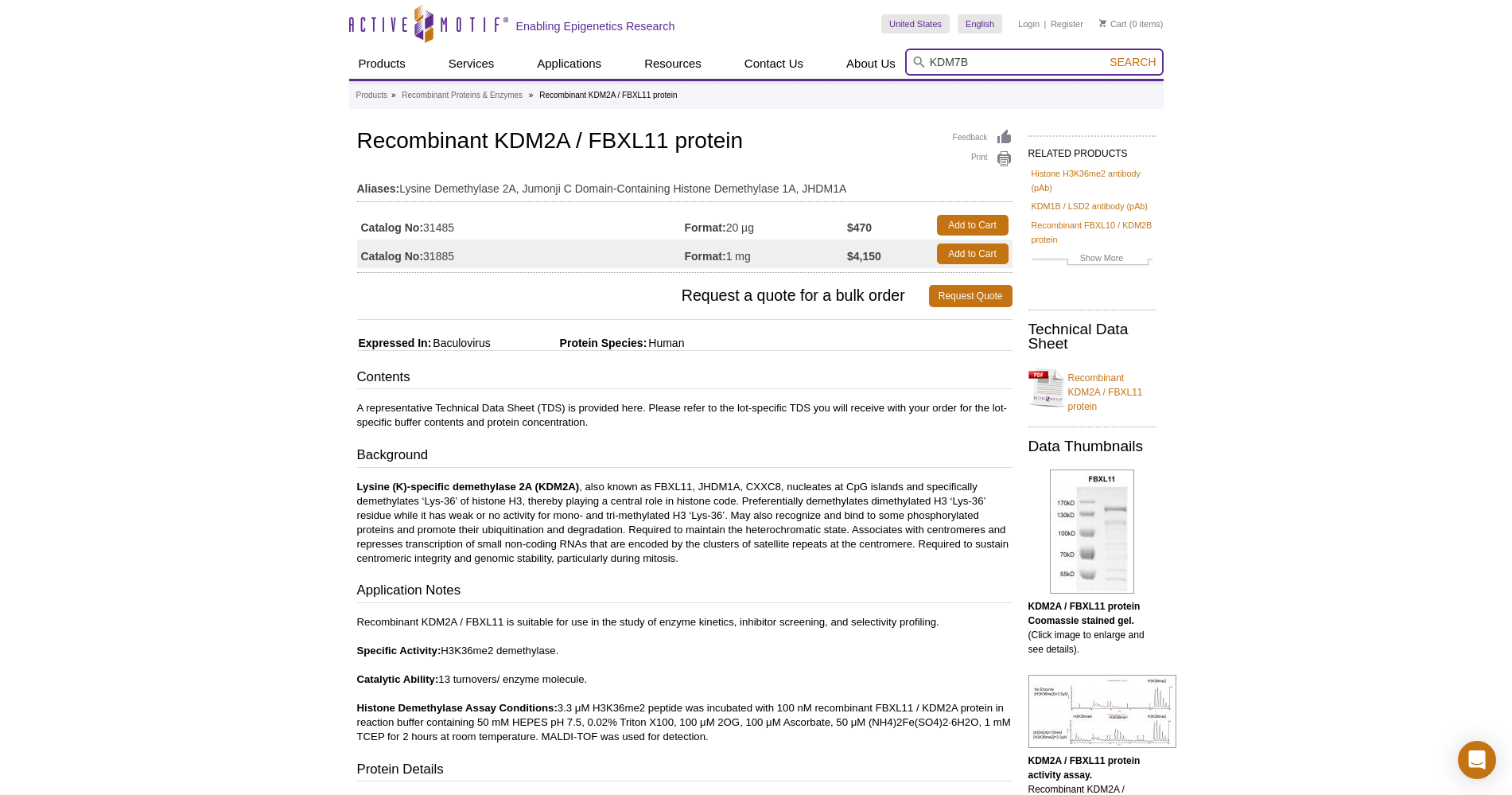 type on "KDM7B" 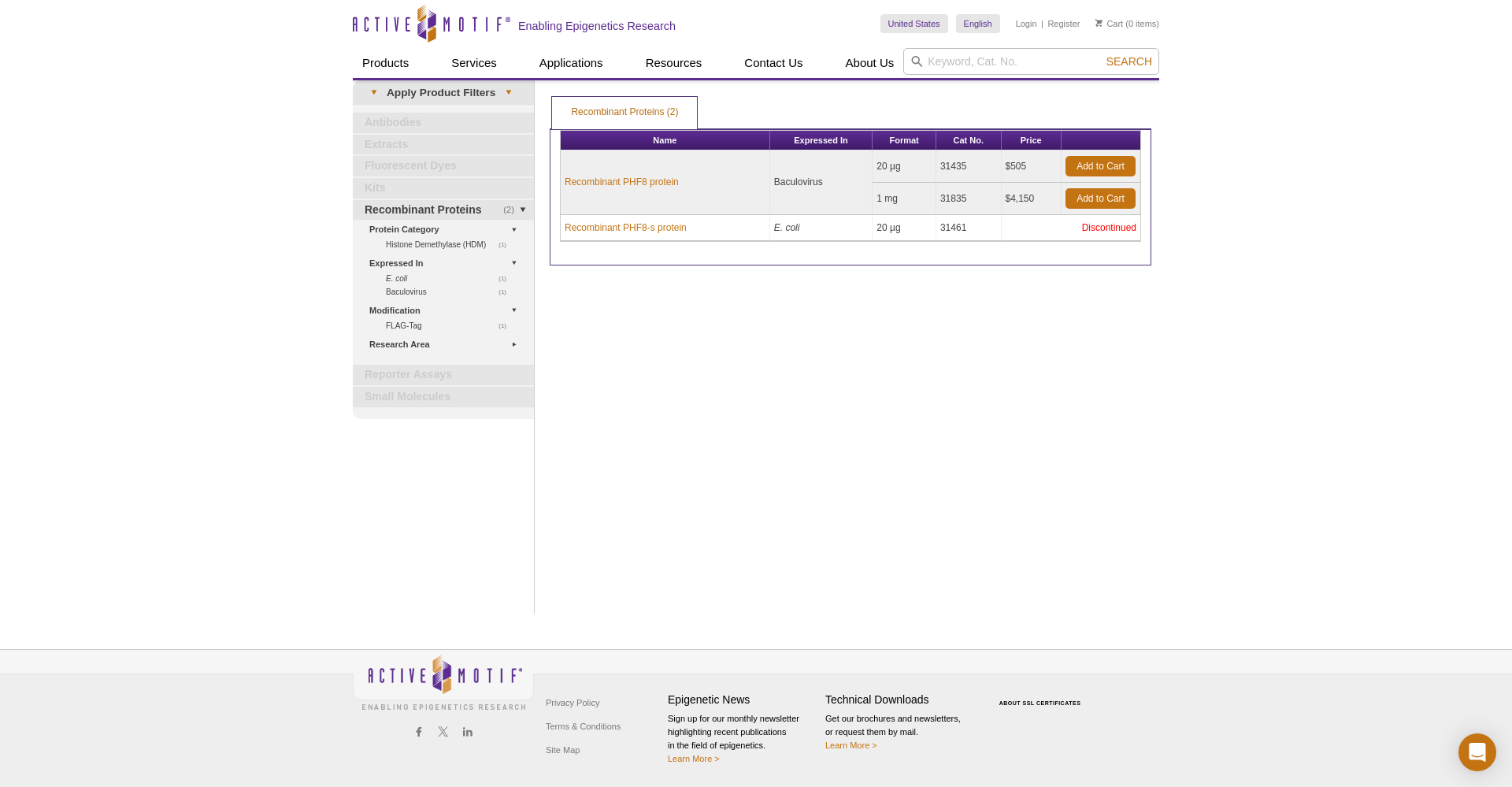 scroll, scrollTop: 0, scrollLeft: 0, axis: both 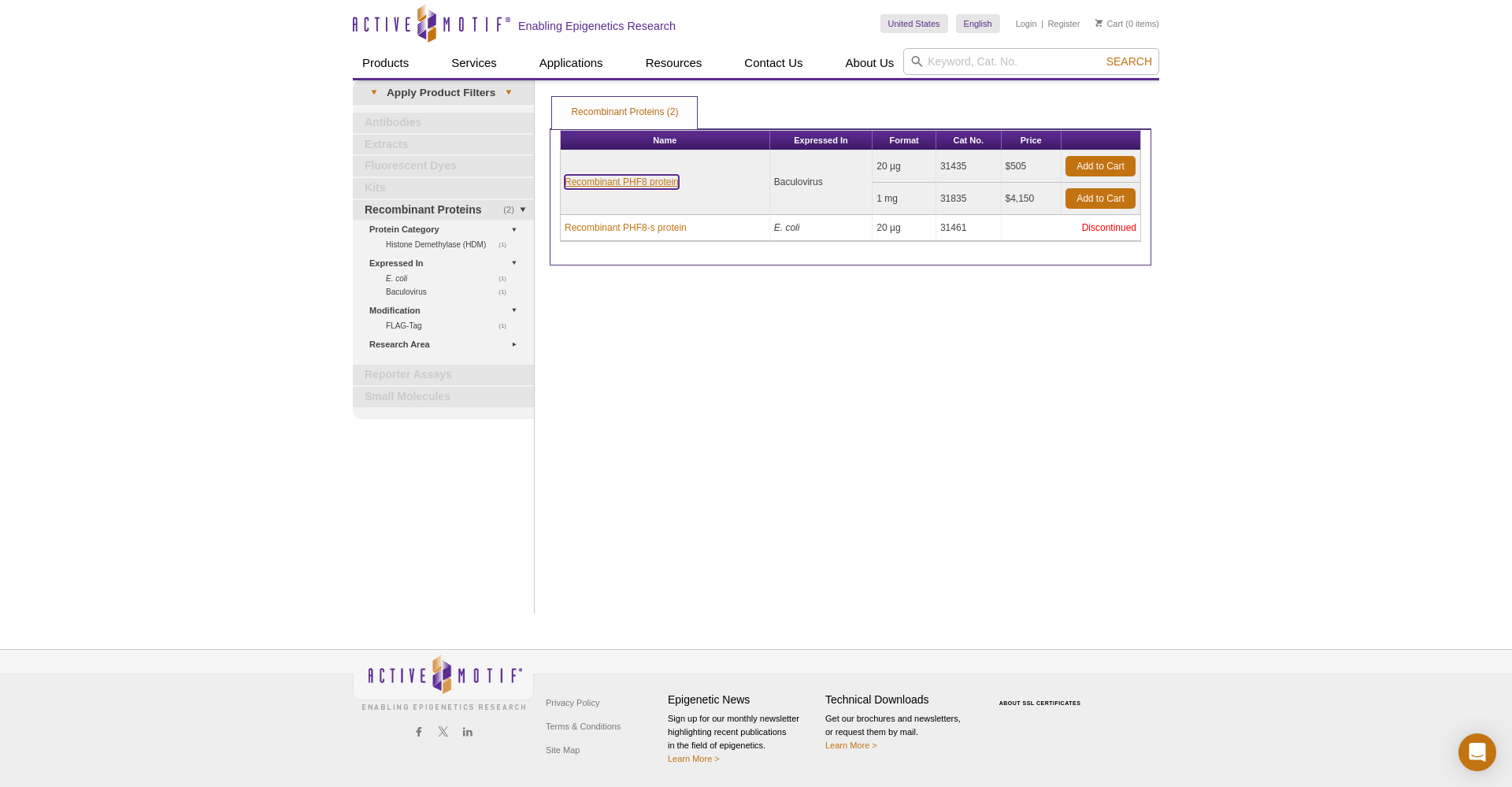 click on "Recombinant PHF8 protein" at bounding box center (621, 182) 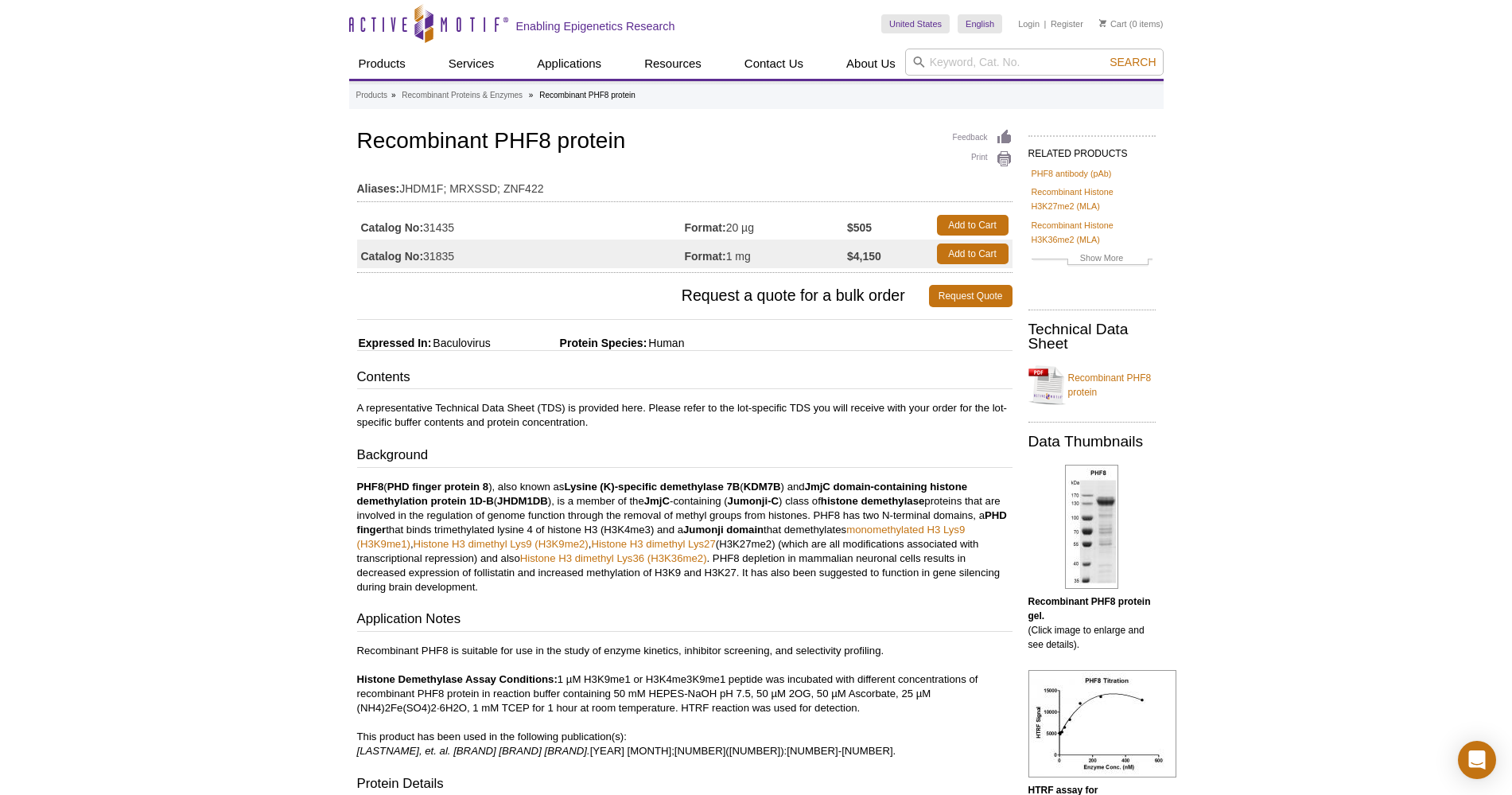 scroll, scrollTop: 0, scrollLeft: 0, axis: both 